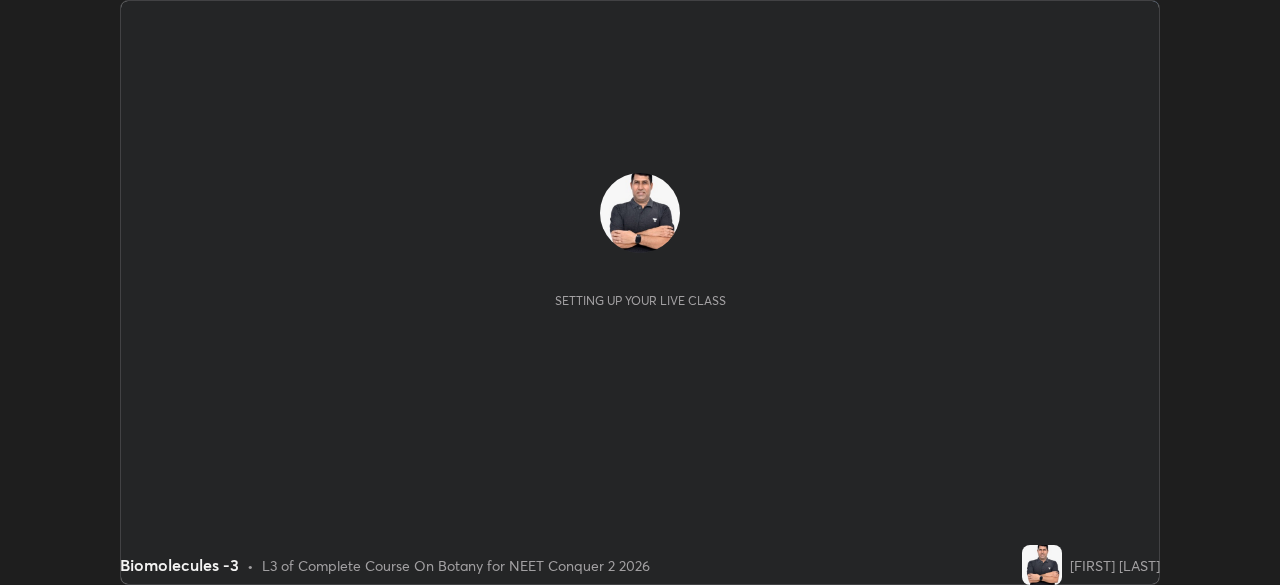 scroll, scrollTop: 0, scrollLeft: 0, axis: both 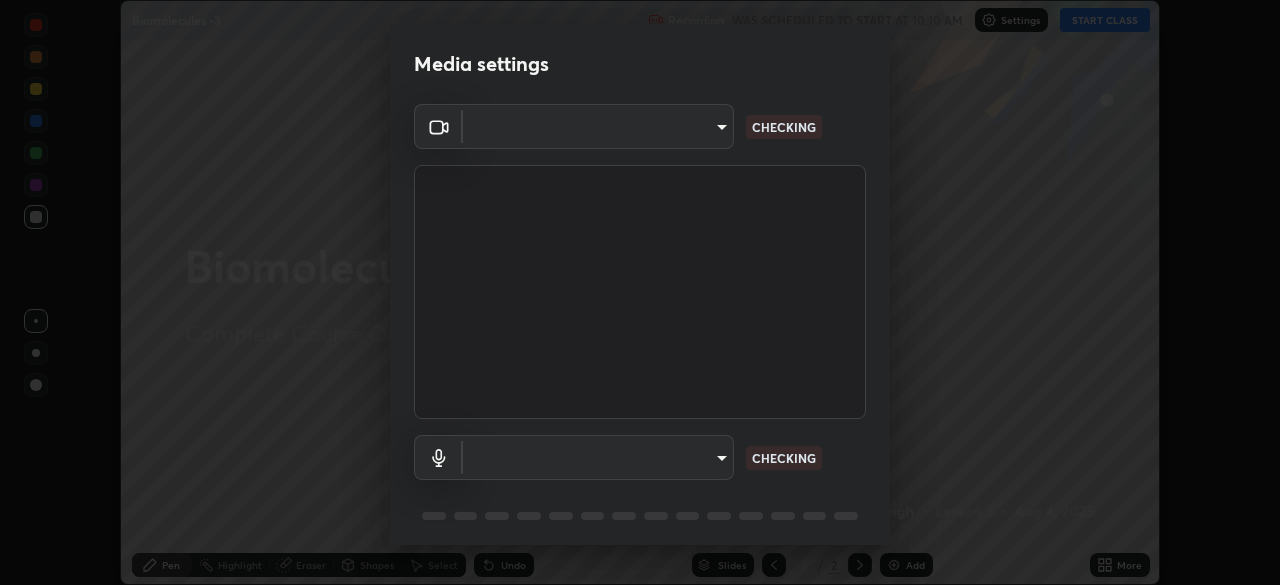 type on "[HASH]" 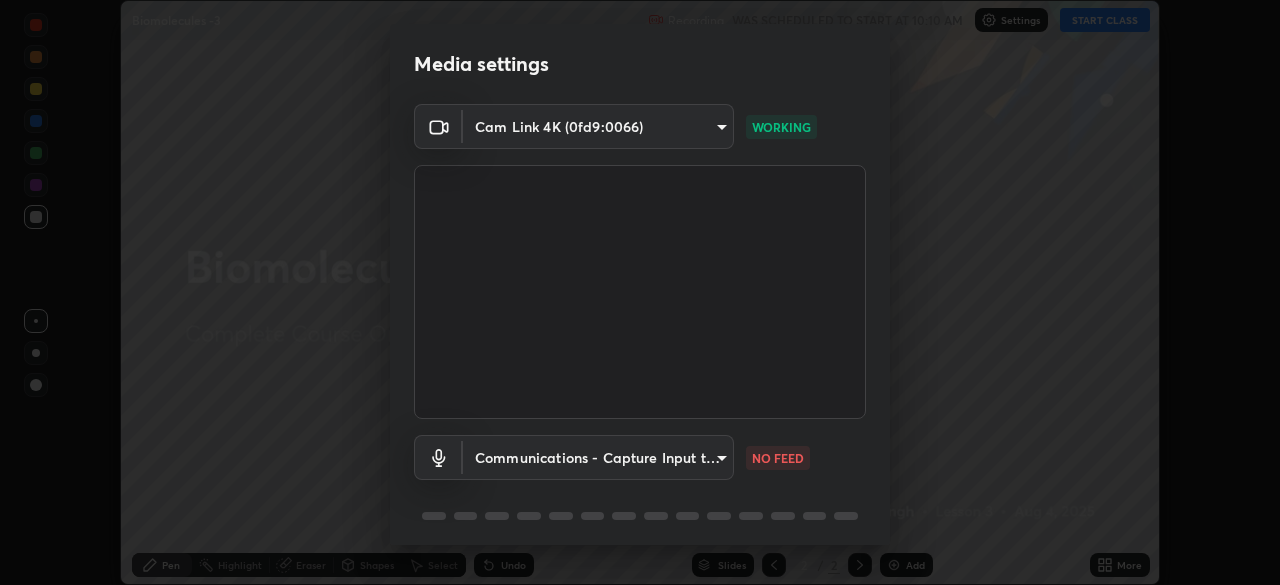 click on "Erase all Biomolecules -3 Recording WAS SCHEDULED TO START AT  10:10 AM Settings START CLASS Setting up your live class Biomolecules -3 • L3 of Complete Course On Botany for NEET Conquer 2 2026 [FIRST] [LAST] Pen Highlight Eraser Shapes Select Undo Slides 2 / 2 Add More No doubts shared Encourage your learners to ask a doubt for better clarity Report an issue Reason for reporting Buffering Chat not working Audio - Video sync issue Educator video quality low ​ Attach an image Report Media settings Cam Link 4K (0fd9:0066) [HASH] WORKING Communications - Capture Input terminal (Digital Array MIC) communications NO FEED 1 / 5 Next" at bounding box center [640, 292] 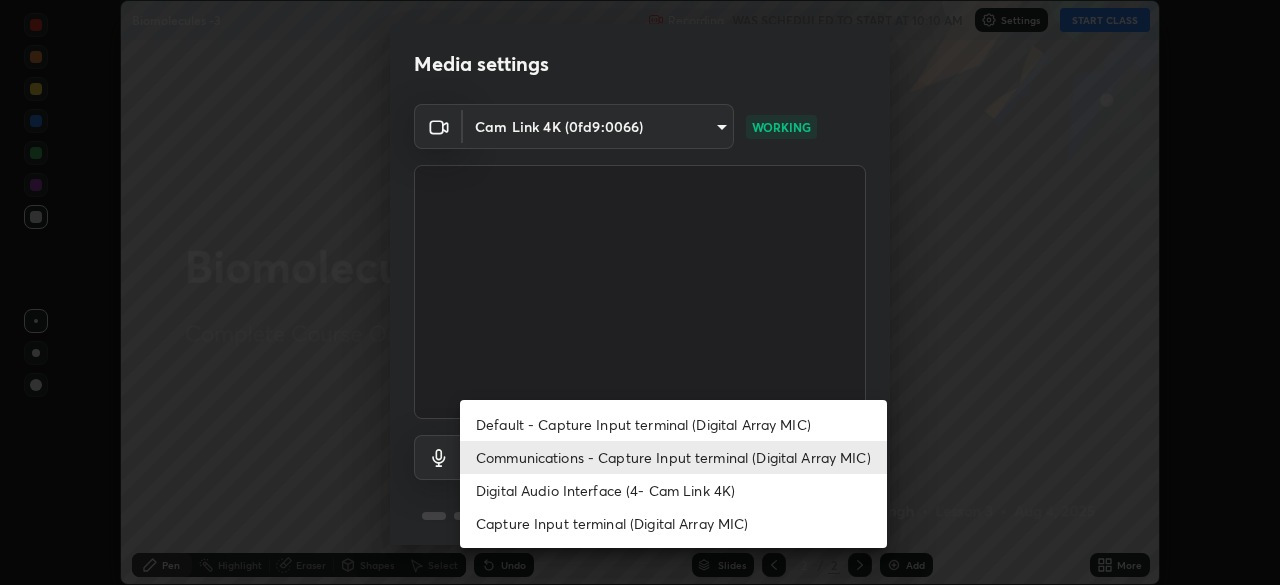 click on "Default - Capture Input terminal (Digital Array MIC)" at bounding box center (673, 424) 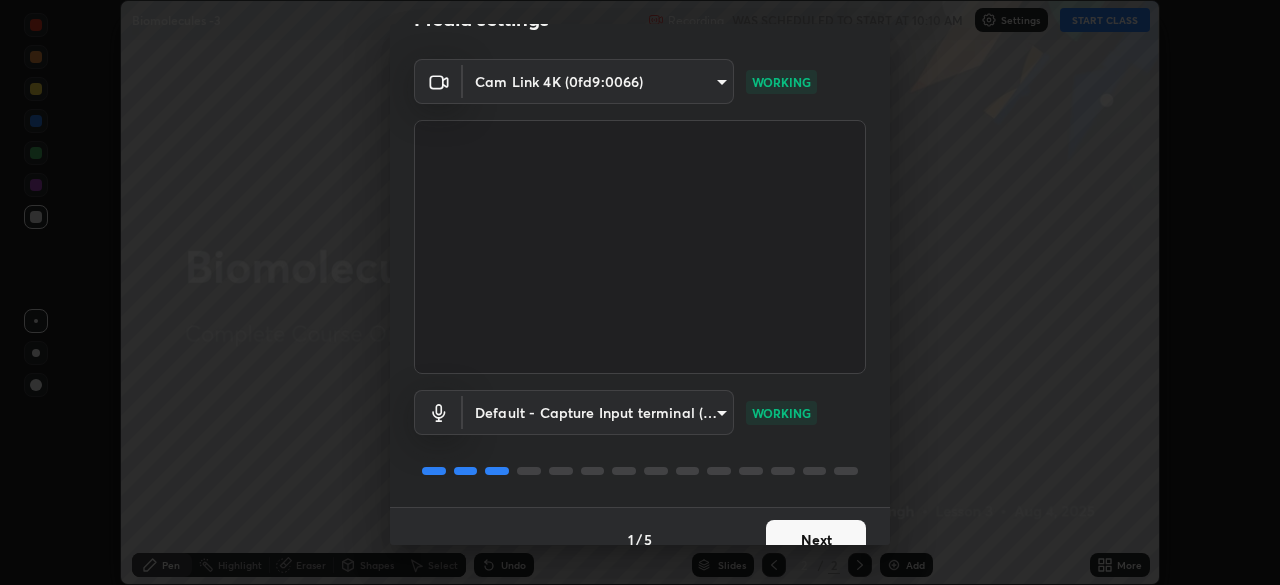scroll, scrollTop: 71, scrollLeft: 0, axis: vertical 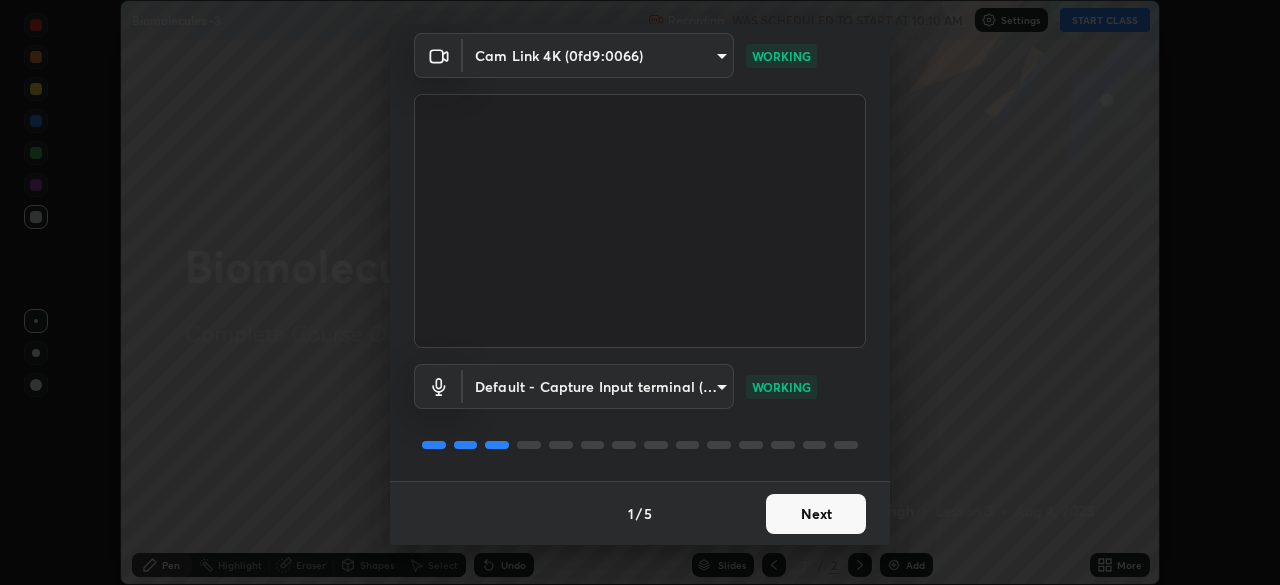 click on "Next" at bounding box center (816, 514) 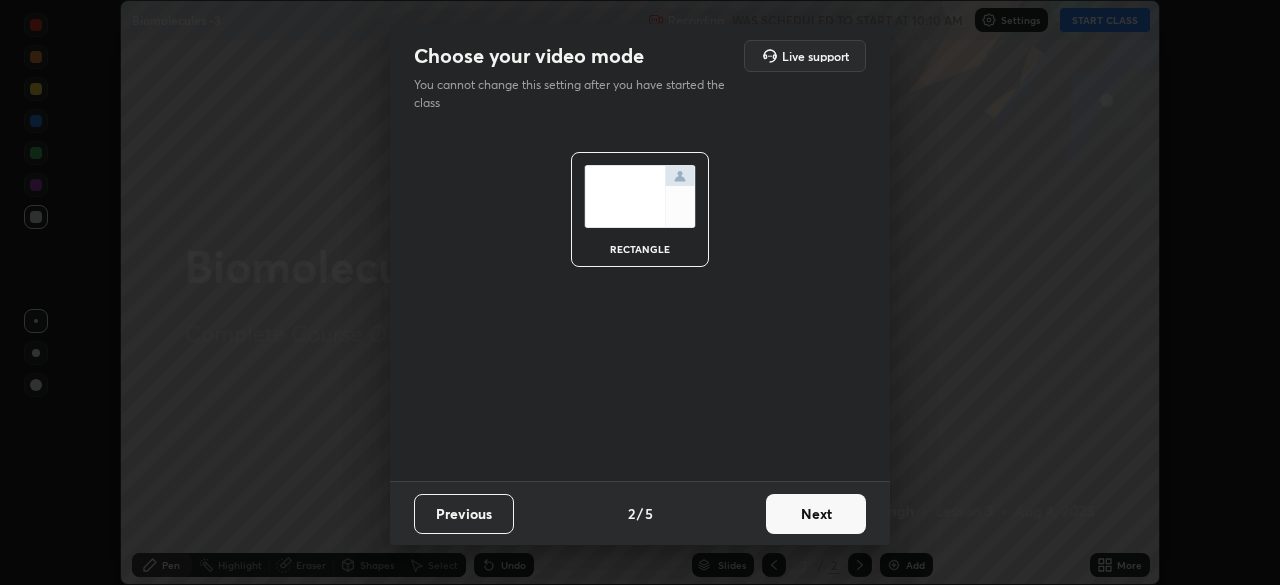 scroll, scrollTop: 0, scrollLeft: 0, axis: both 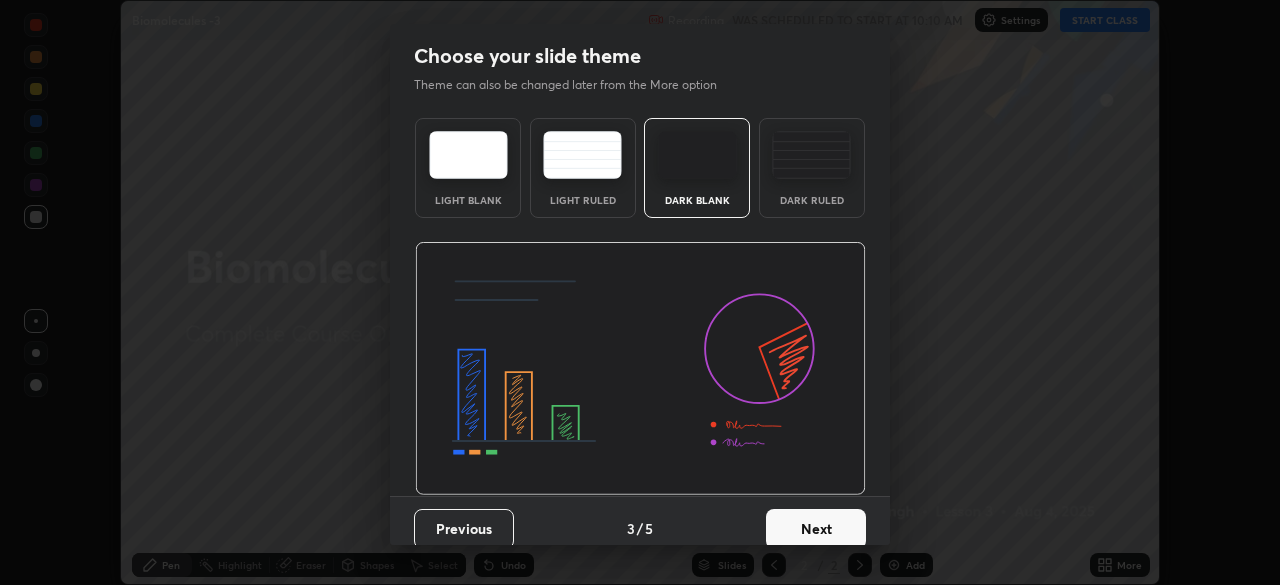 click on "Next" at bounding box center [816, 529] 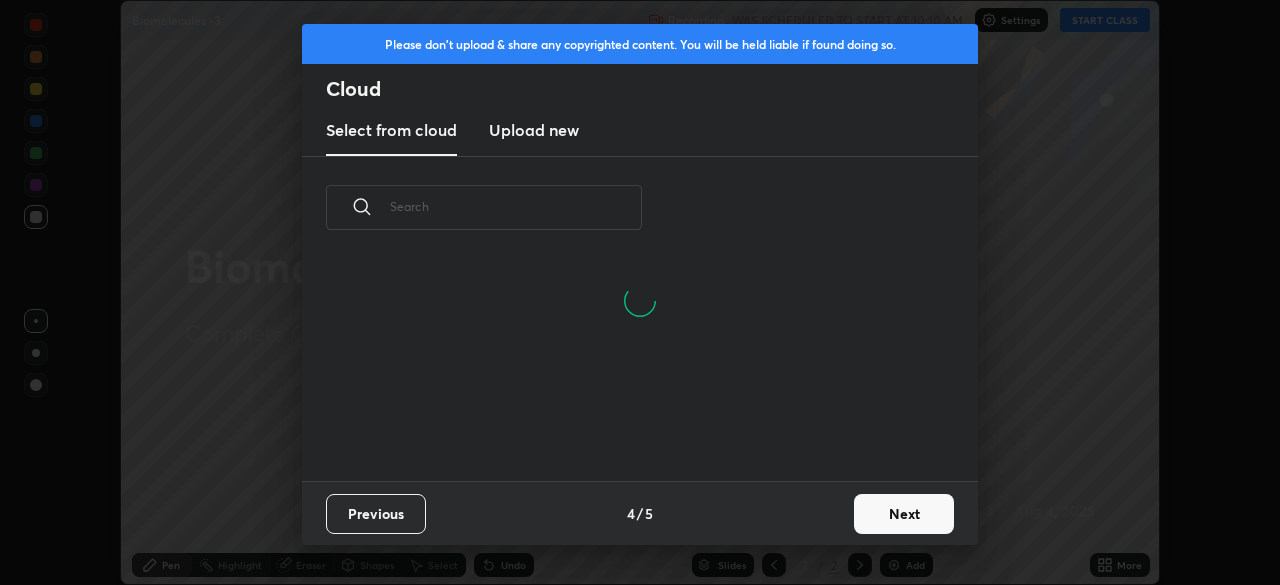 click on "Next" at bounding box center [904, 514] 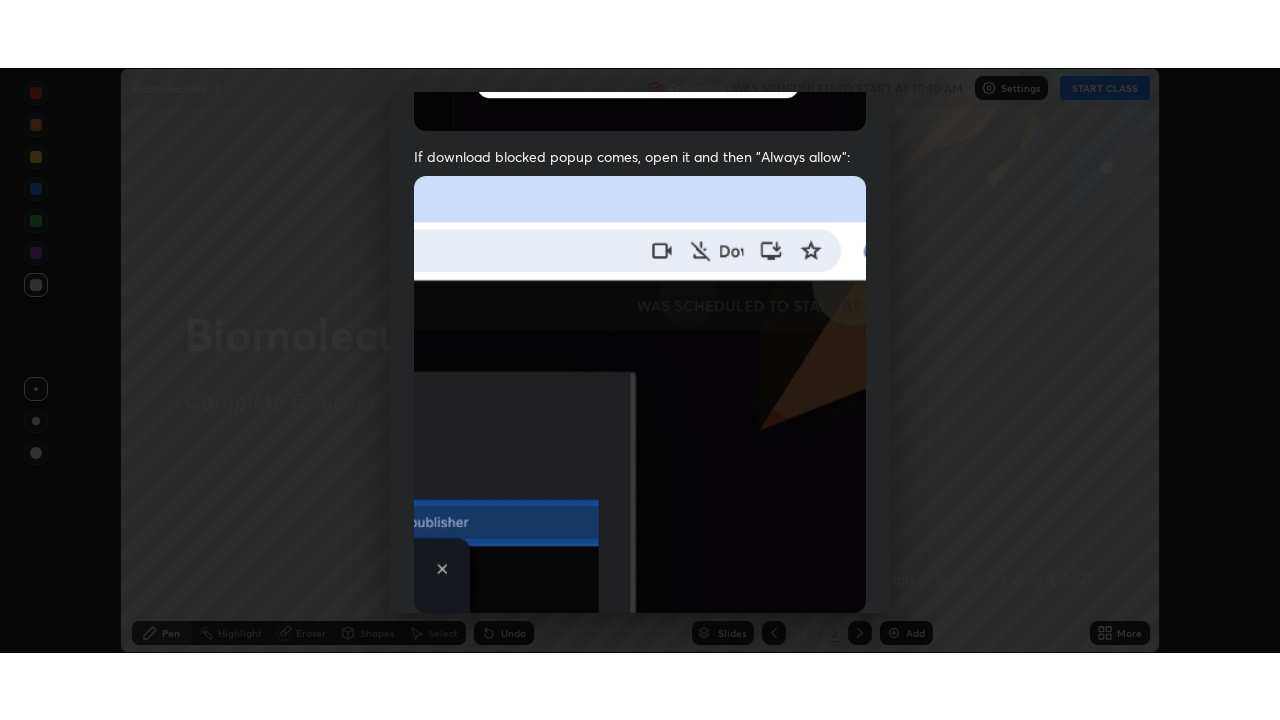 scroll, scrollTop: 479, scrollLeft: 0, axis: vertical 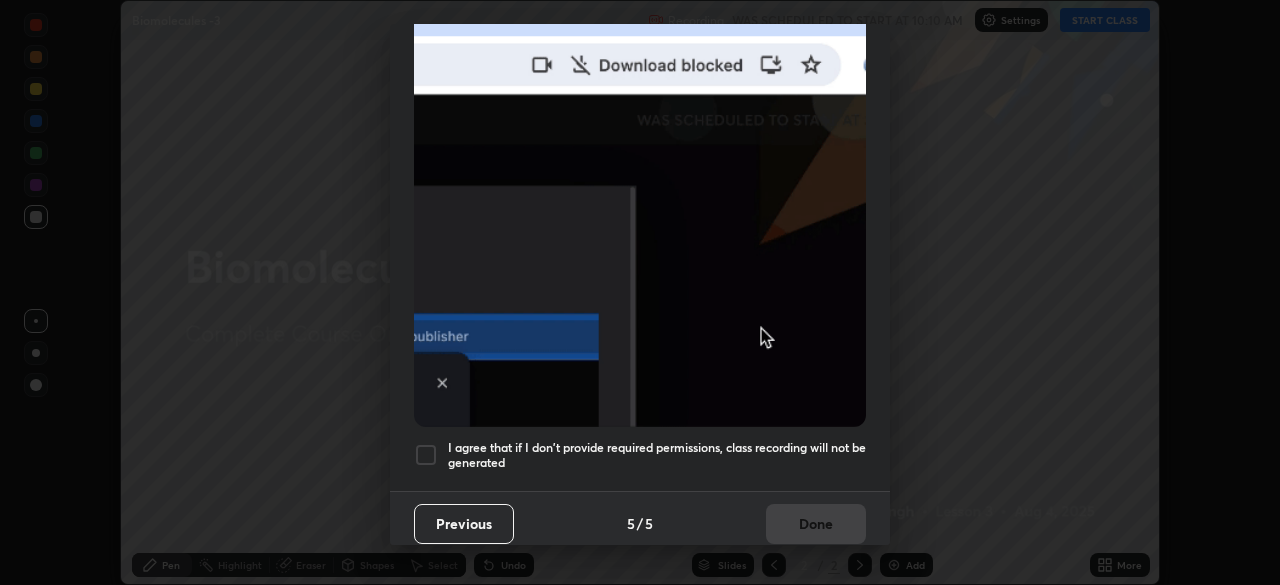 click at bounding box center (426, 455) 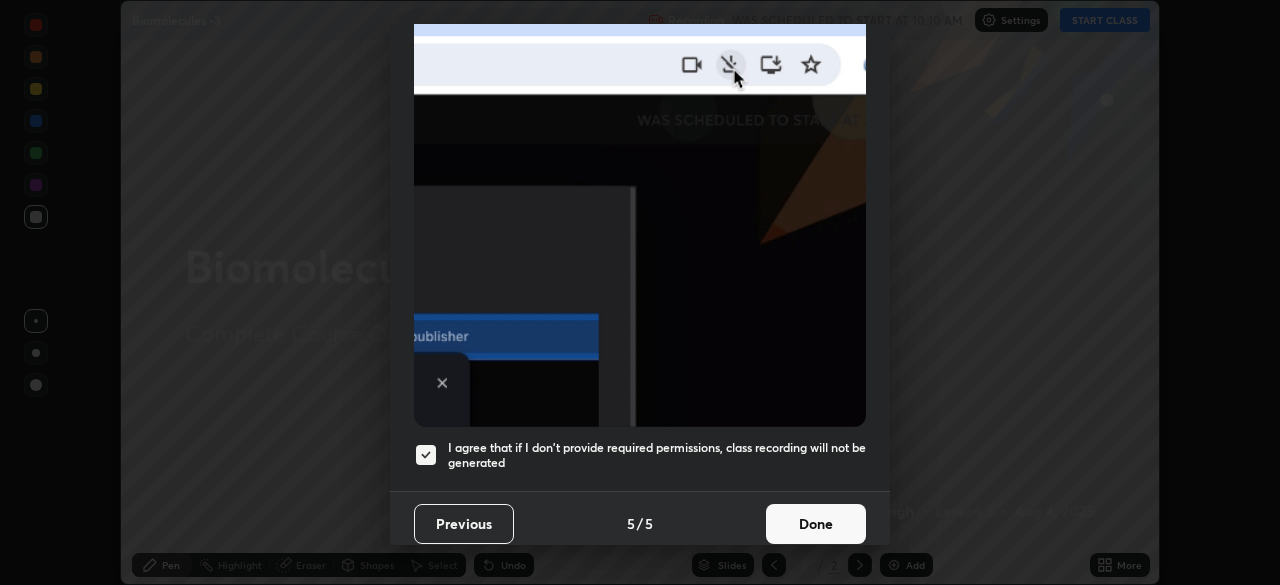 click on "Done" at bounding box center [816, 524] 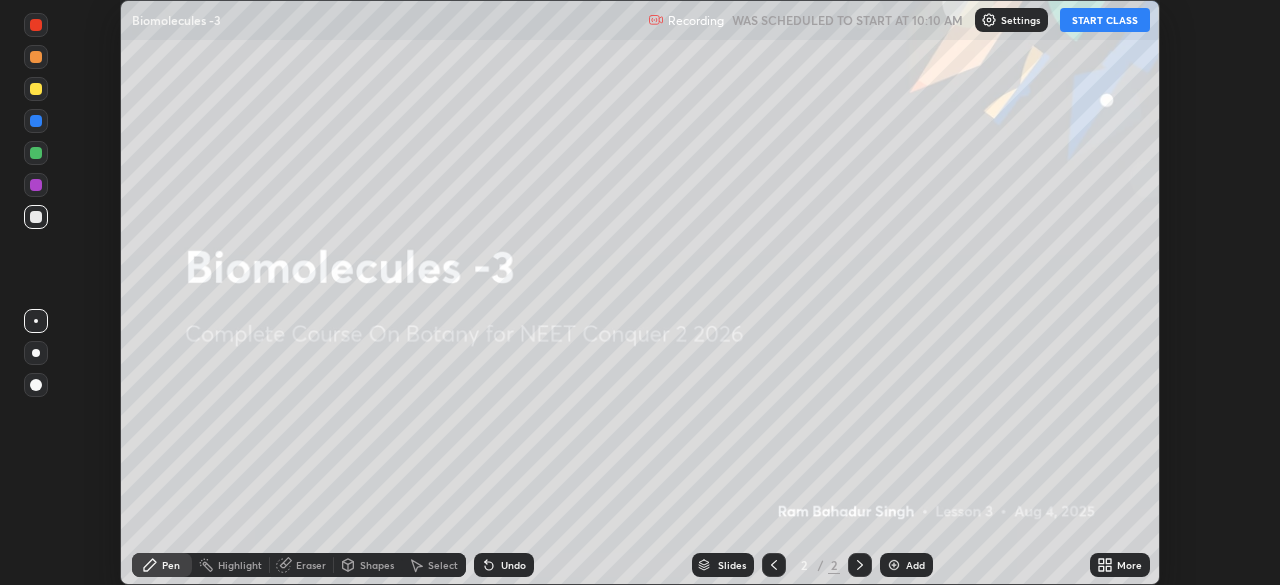 click on "START CLASS" at bounding box center (1105, 20) 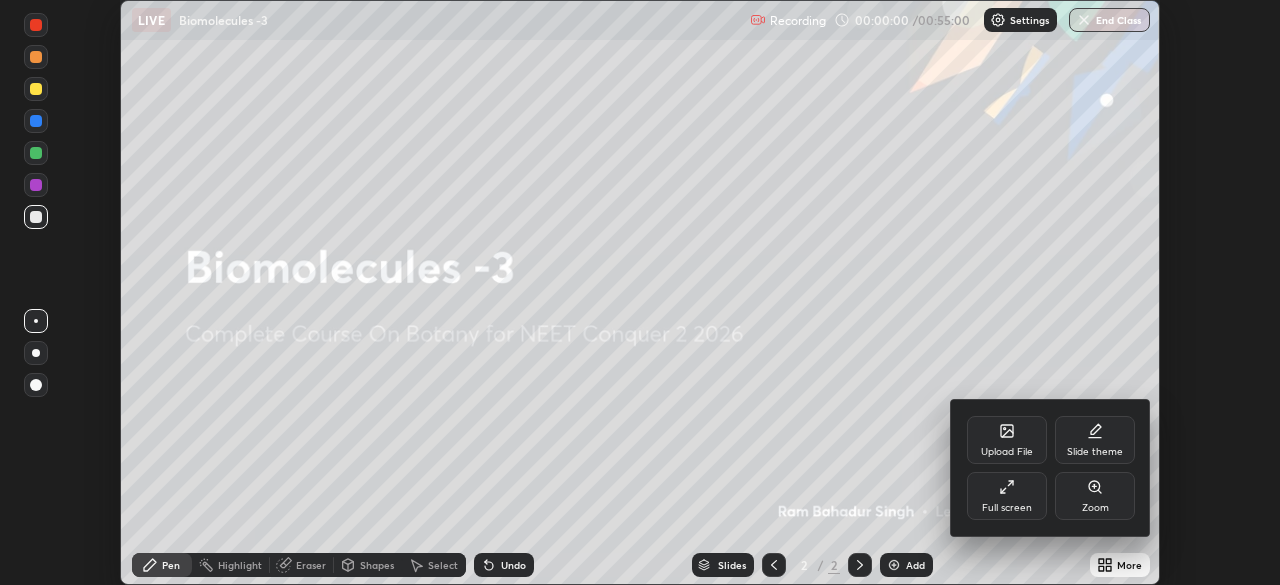 click on "Full screen" at bounding box center (1007, 508) 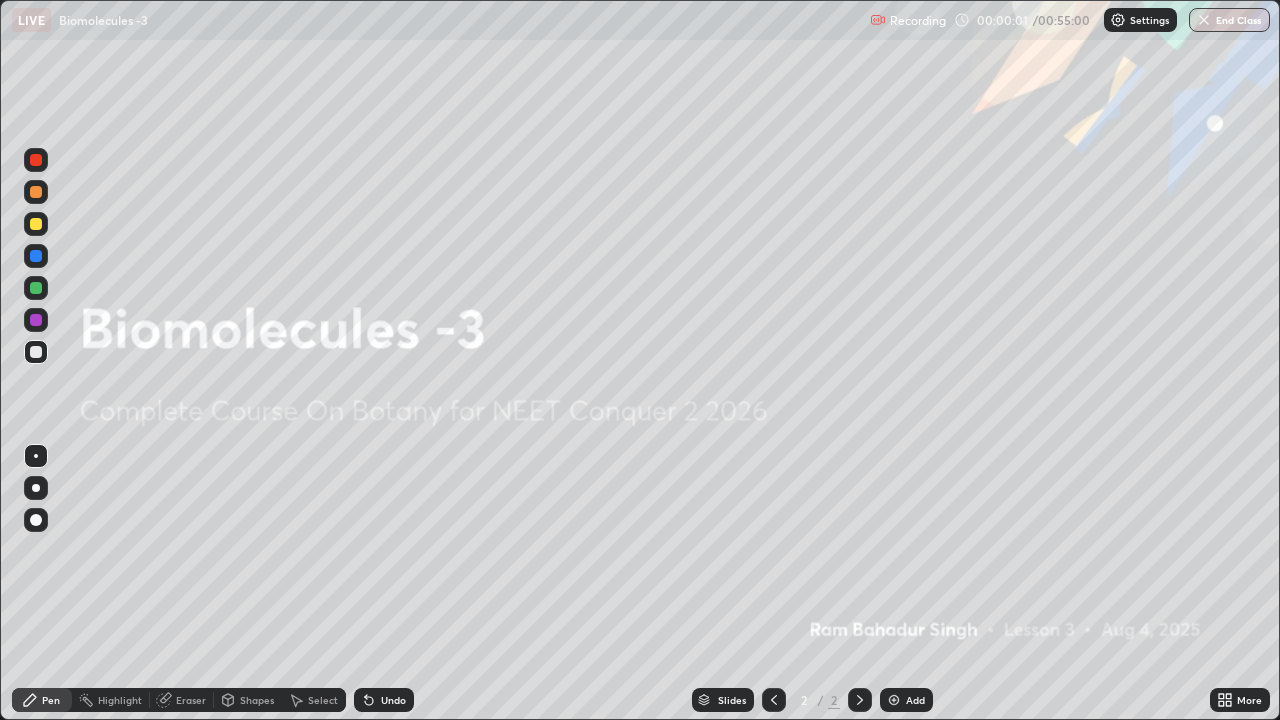 scroll, scrollTop: 99280, scrollLeft: 98720, axis: both 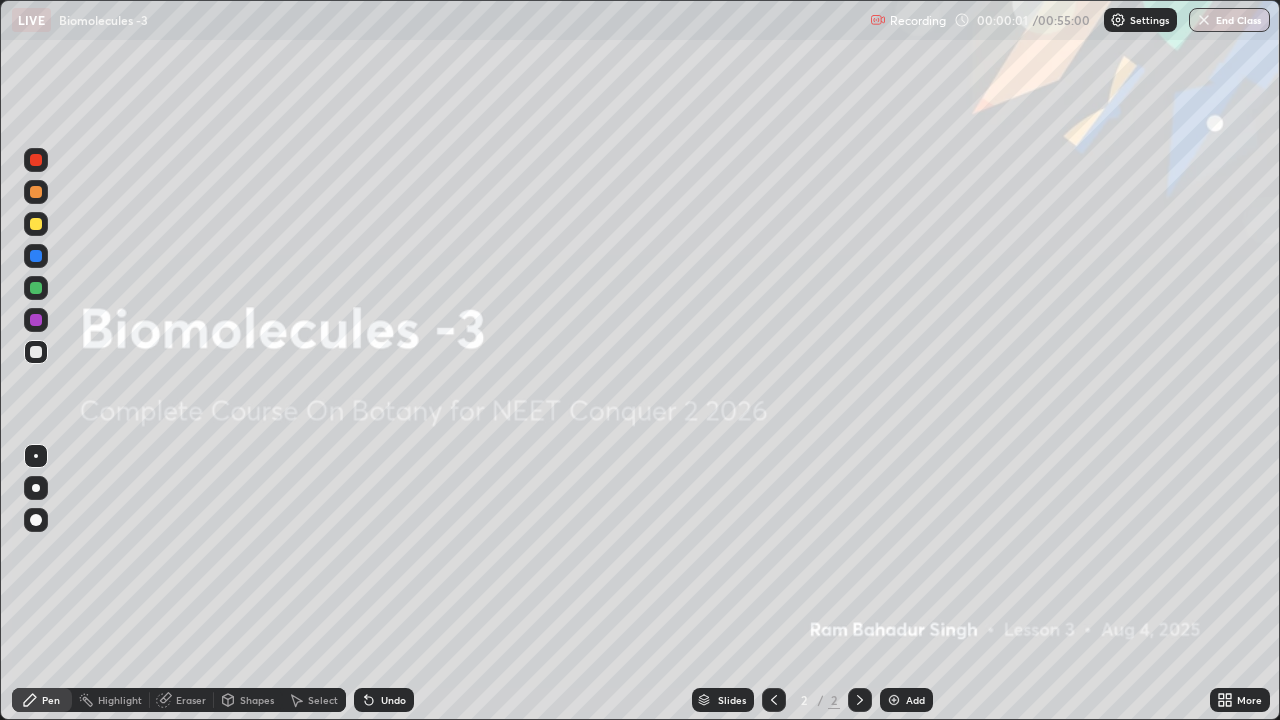 click at bounding box center (894, 700) 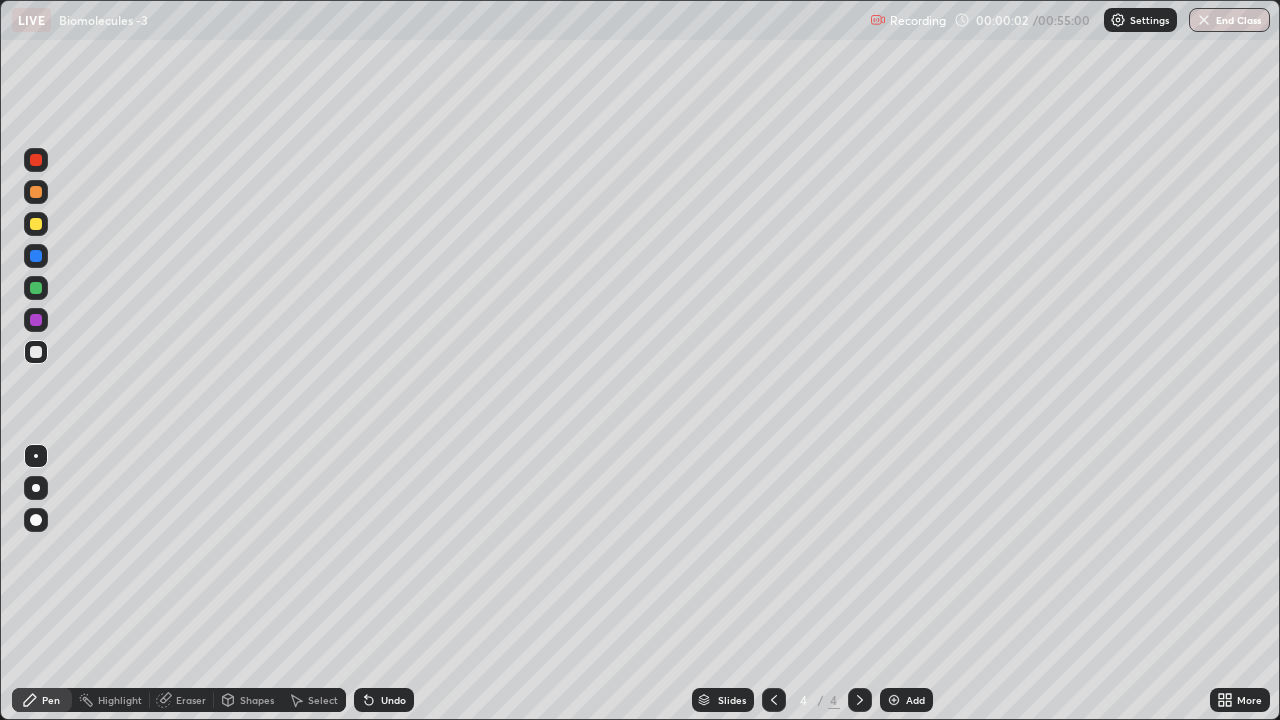 click at bounding box center (894, 700) 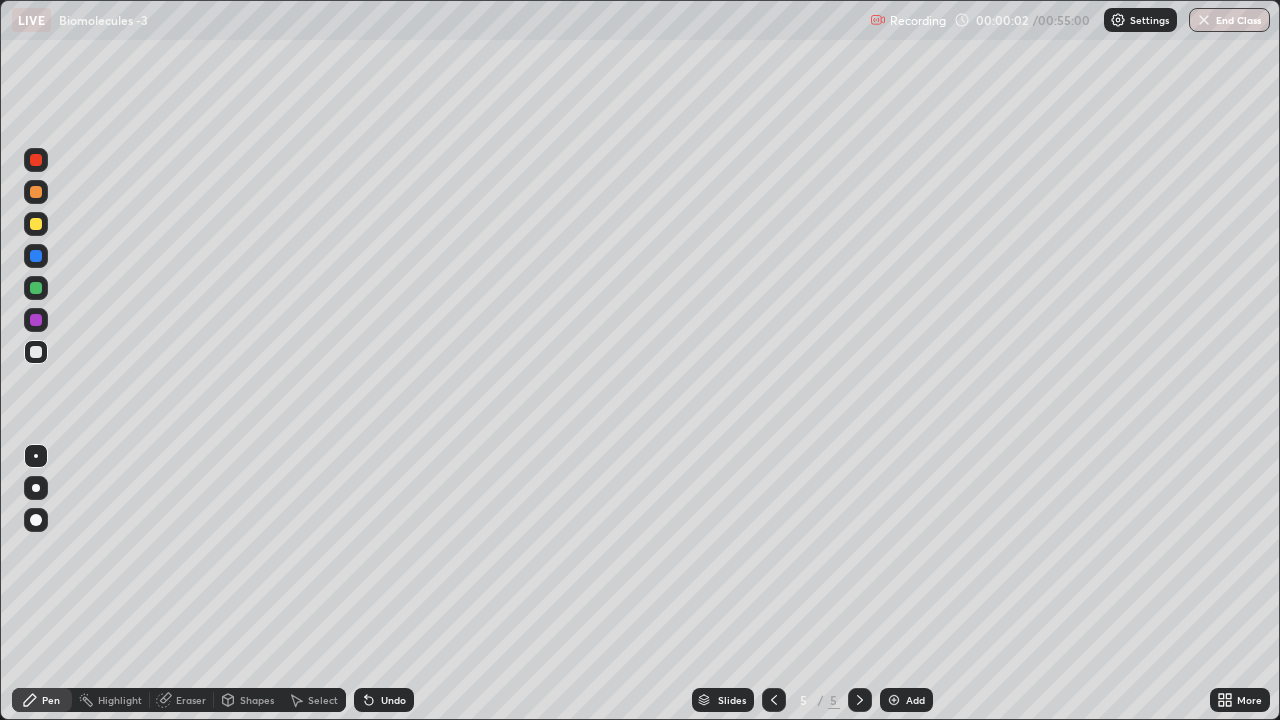 click at bounding box center (894, 700) 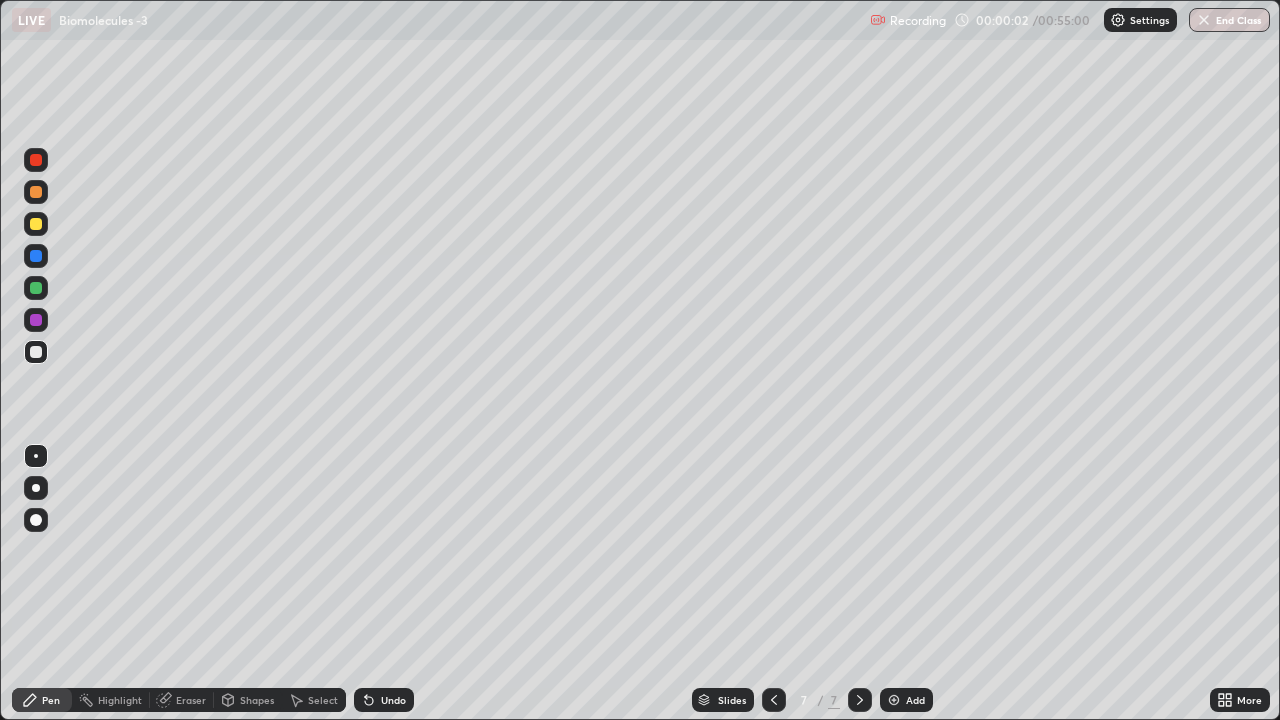 click at bounding box center [894, 700] 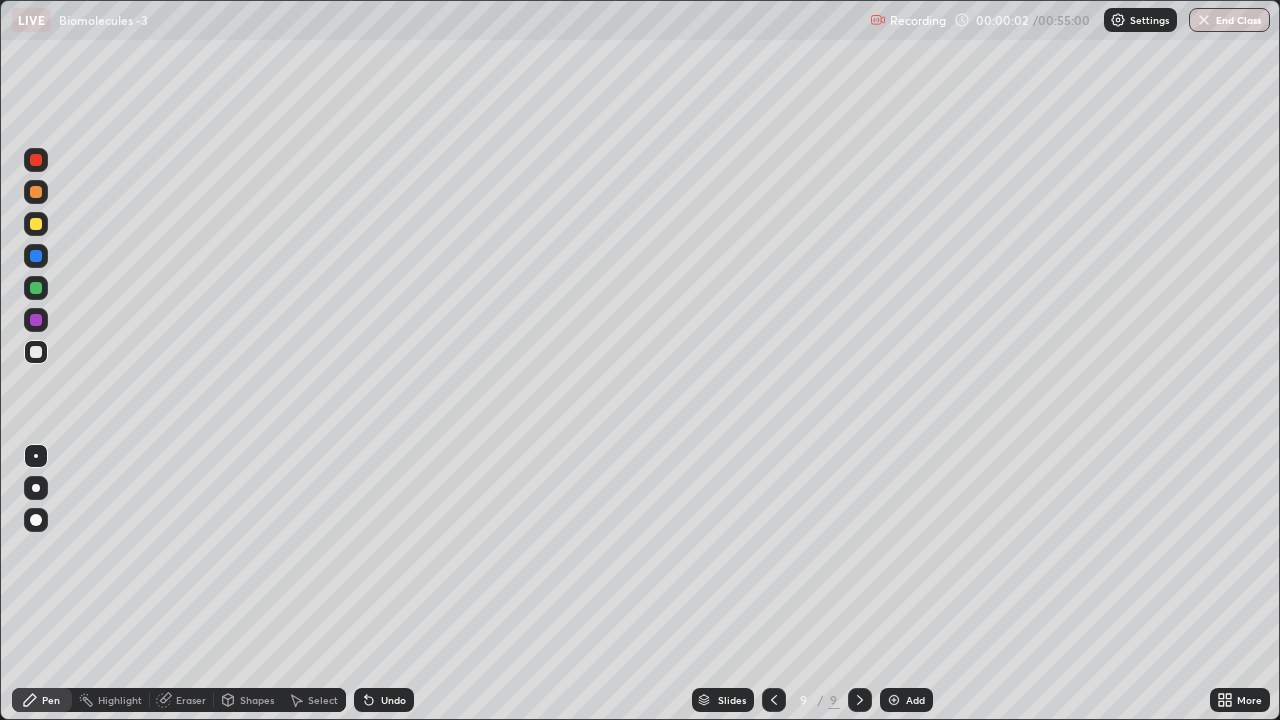 click at bounding box center [894, 700] 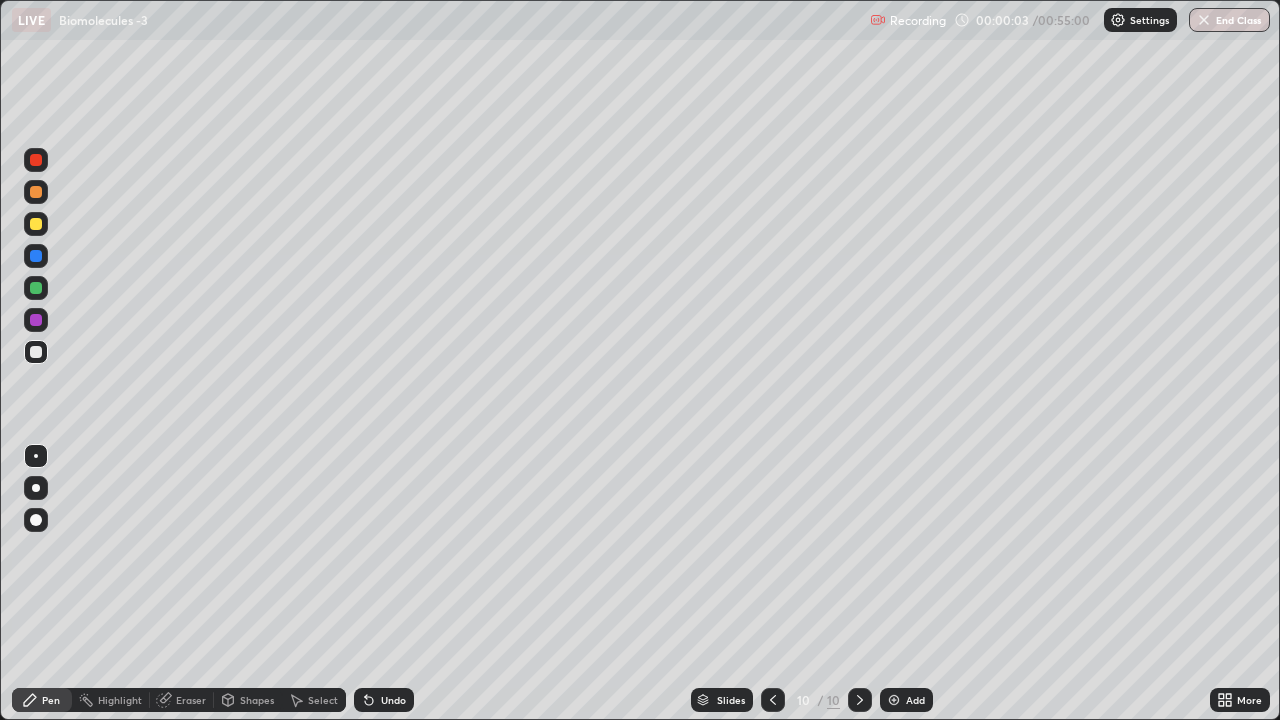click at bounding box center [894, 700] 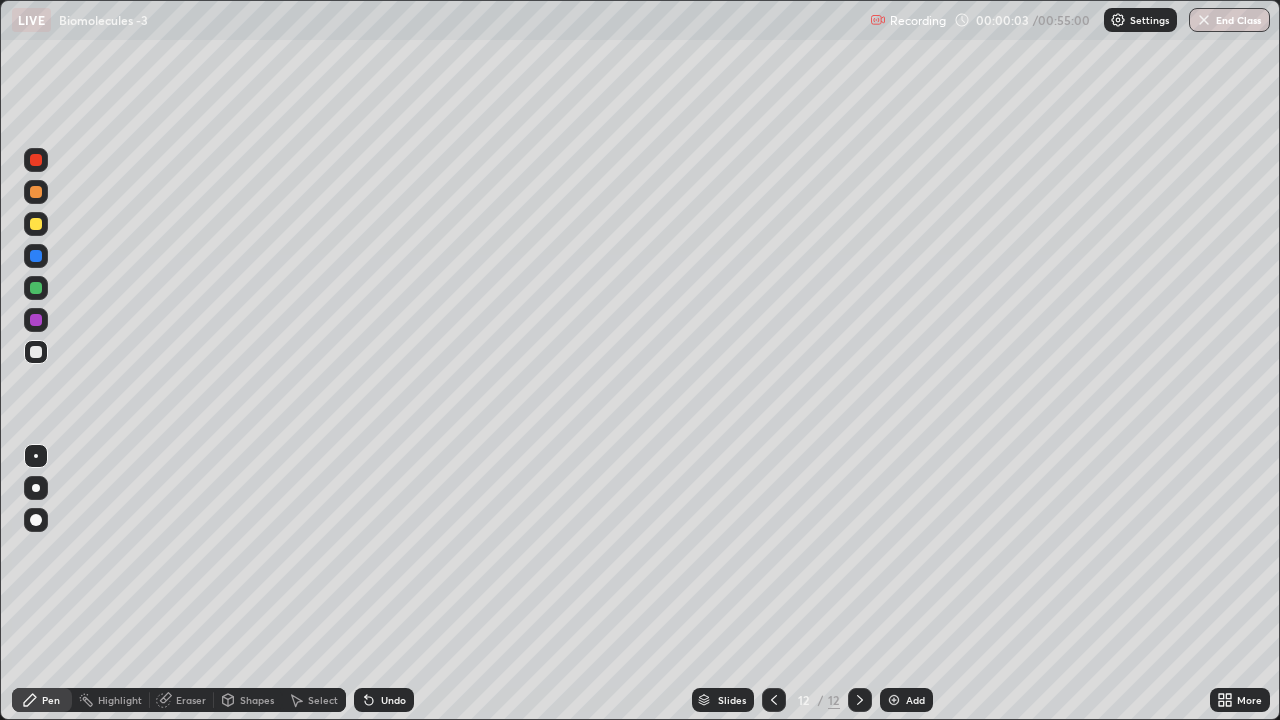 click on "Add" at bounding box center (906, 700) 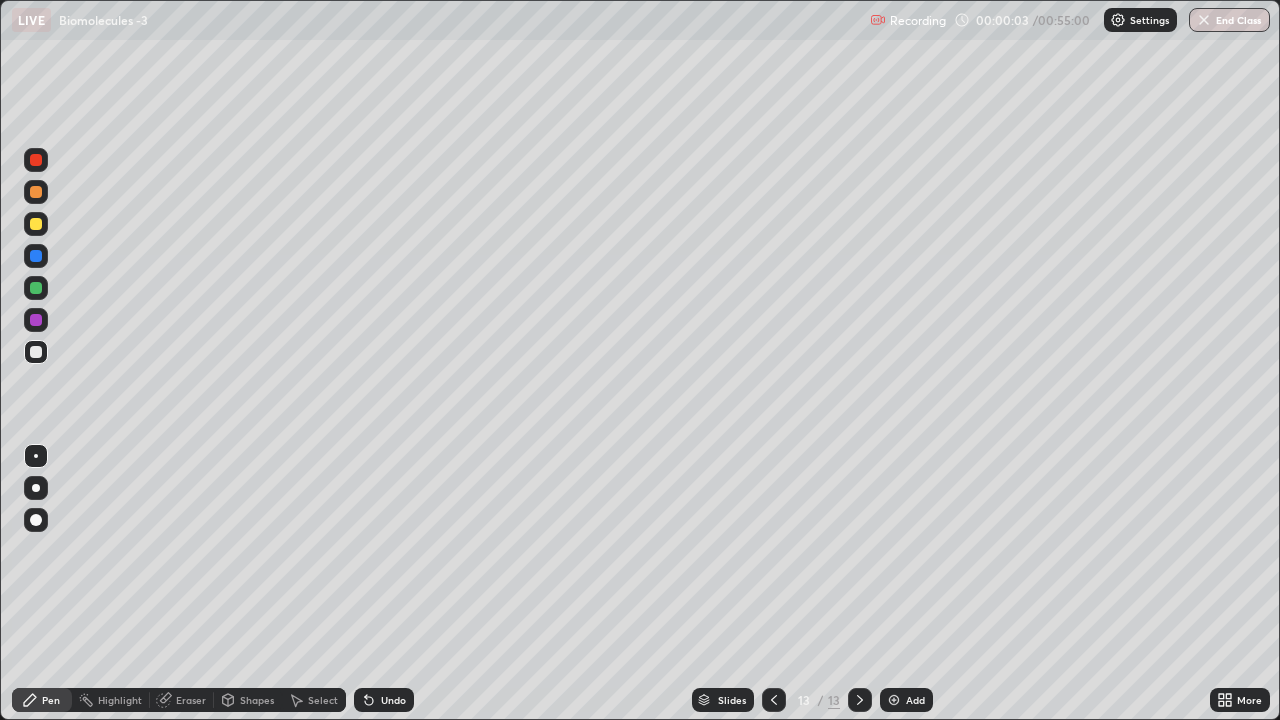 click 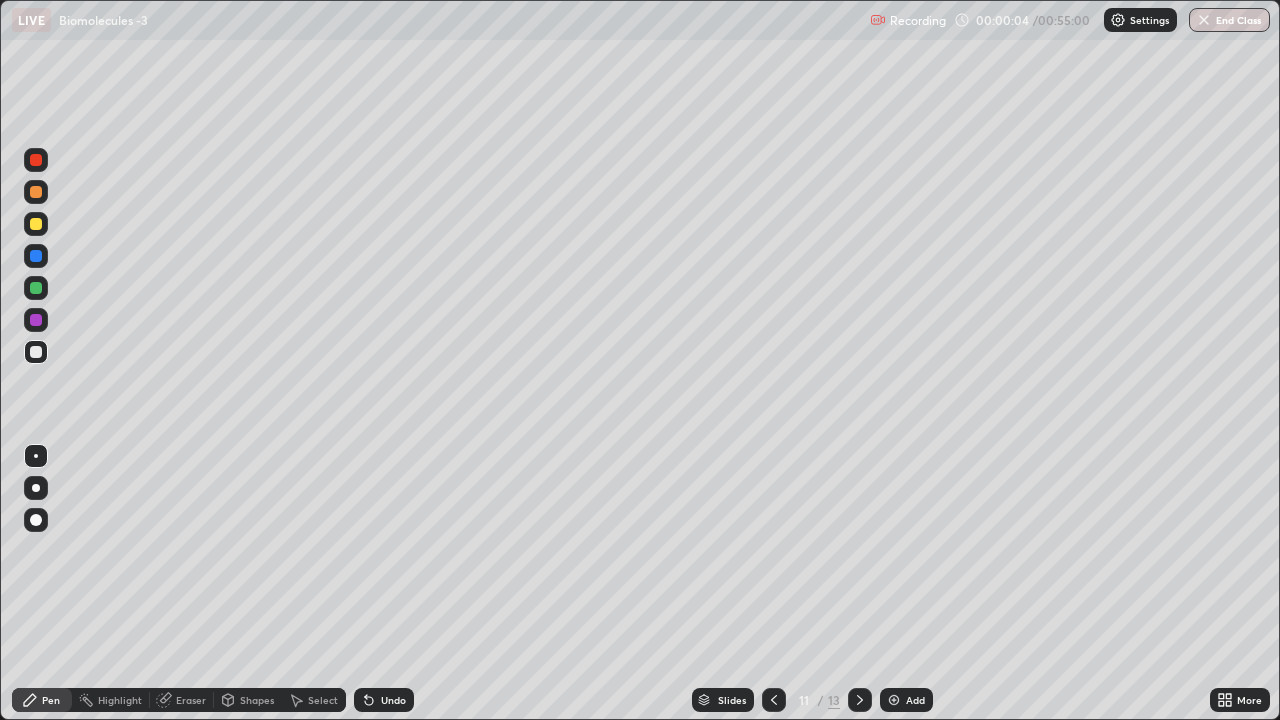 click 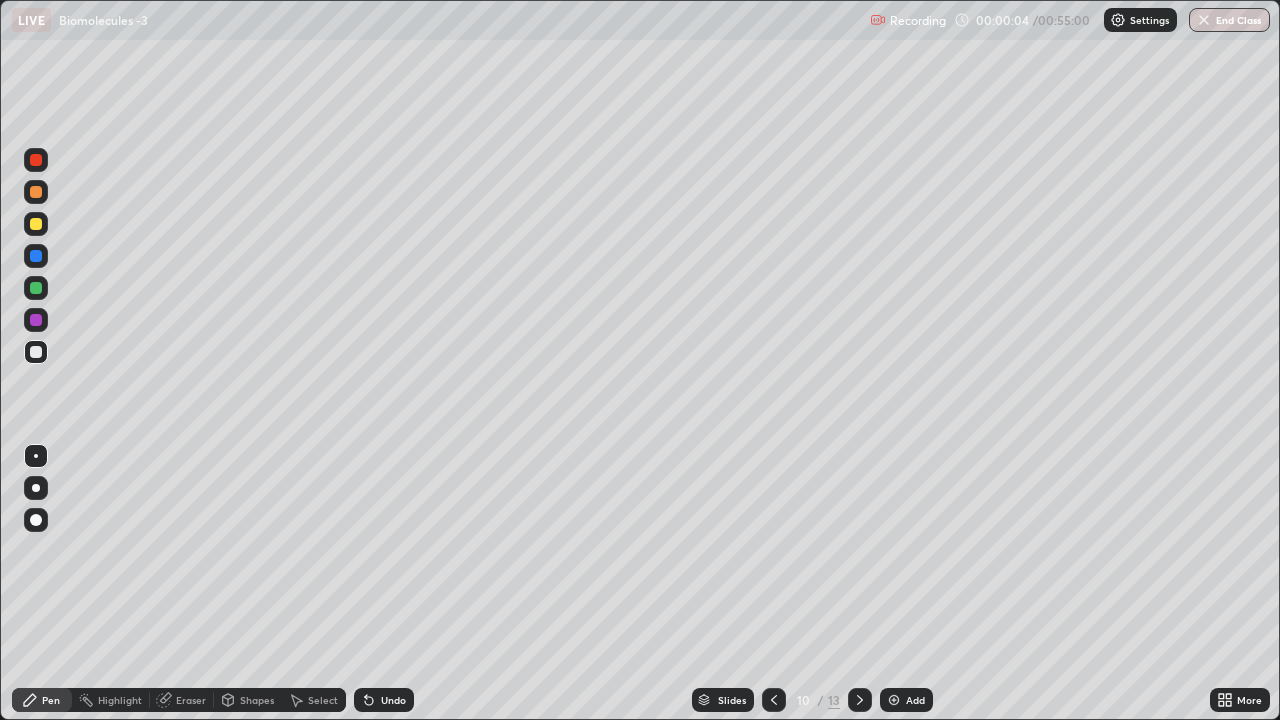 click 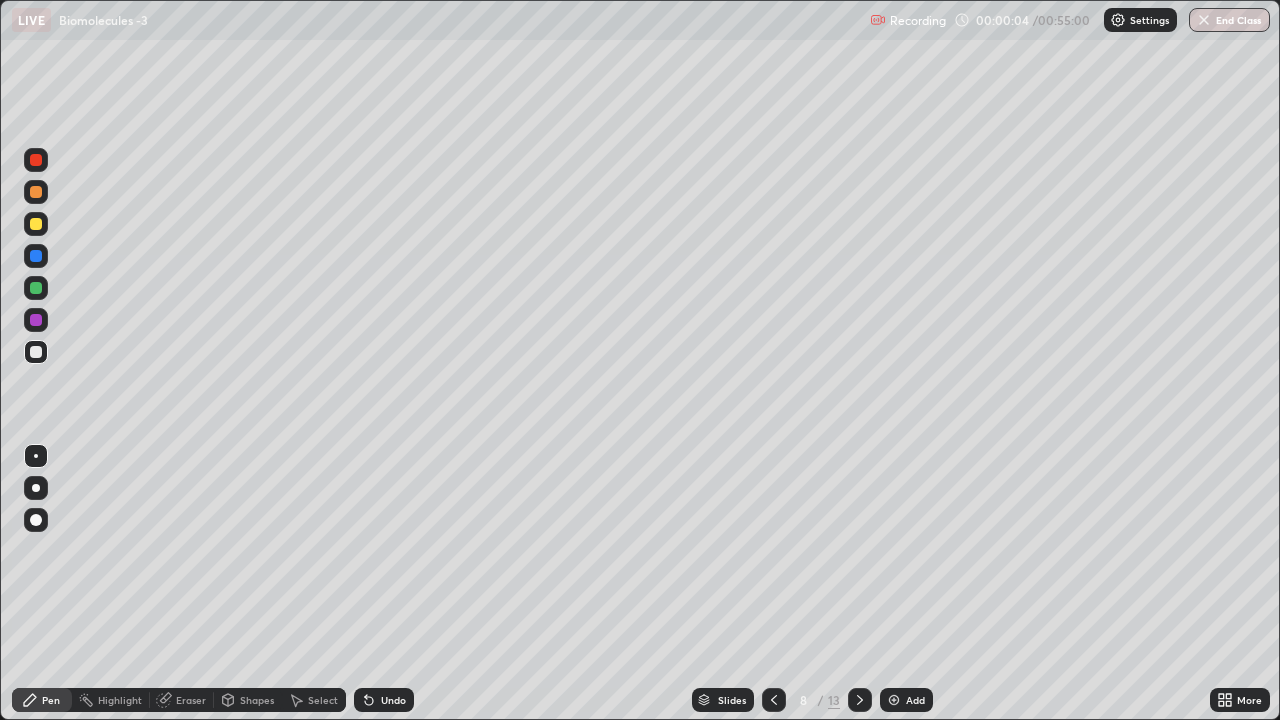 click 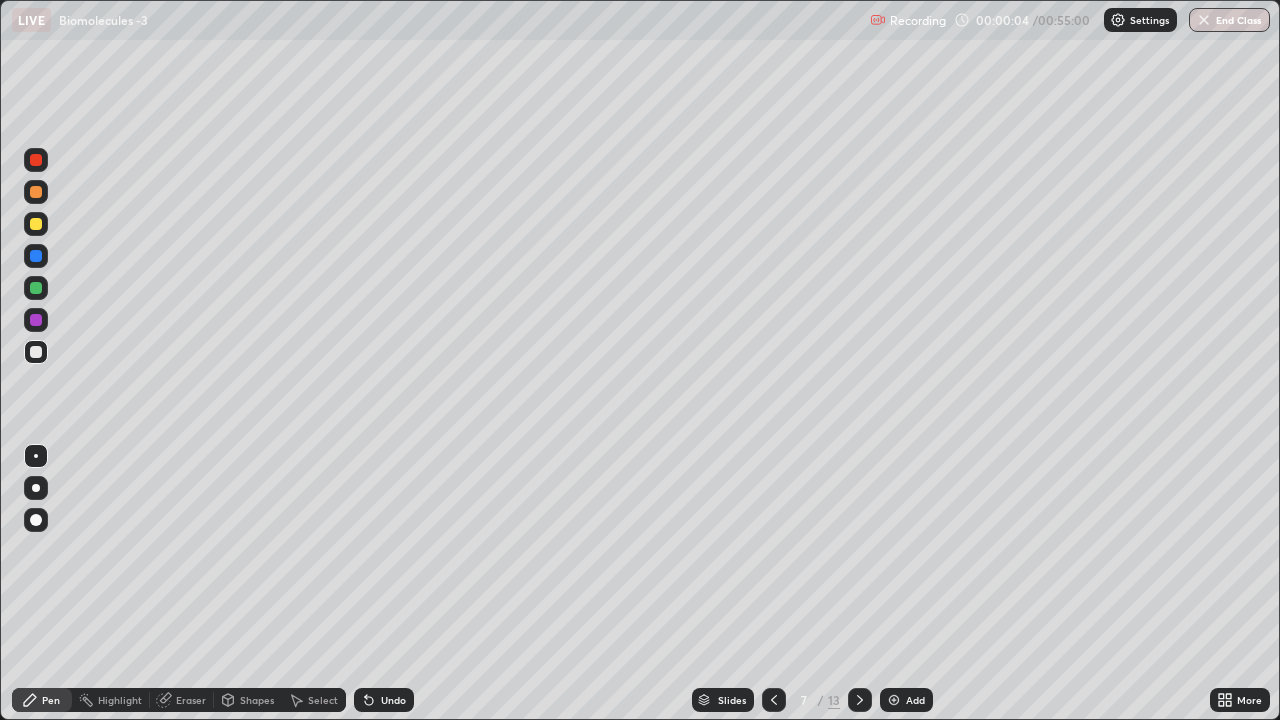 click 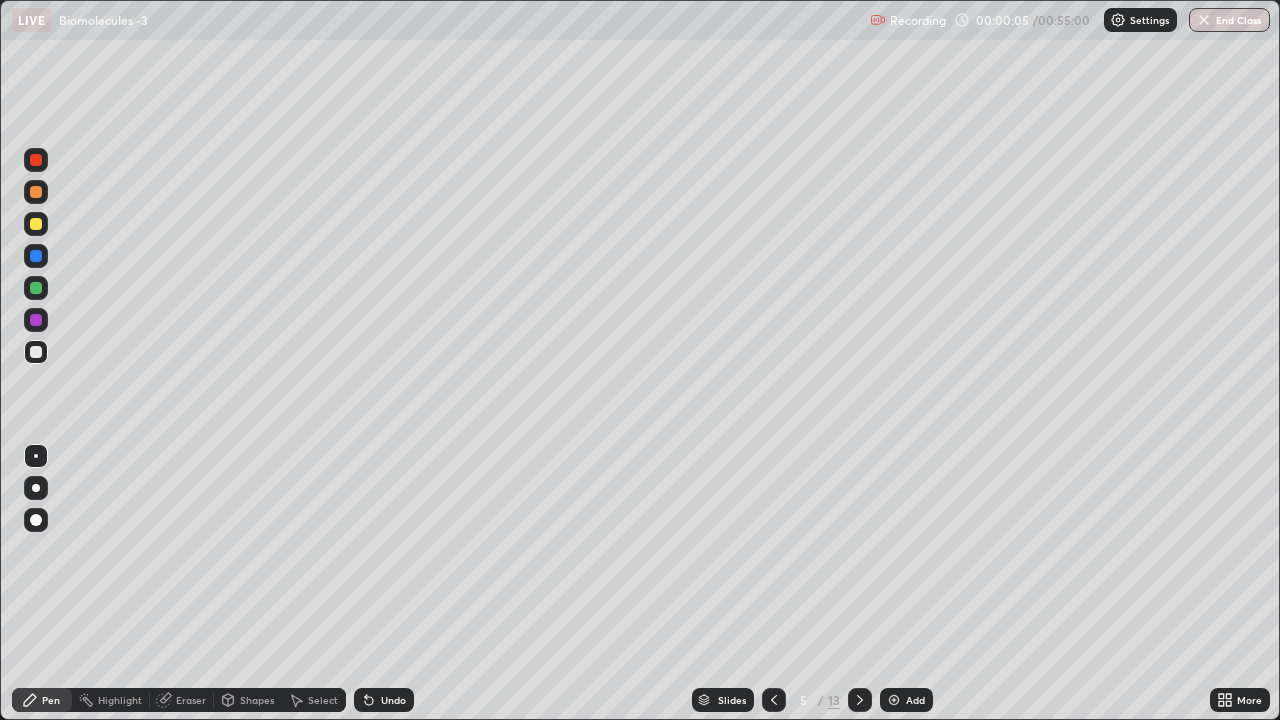 click 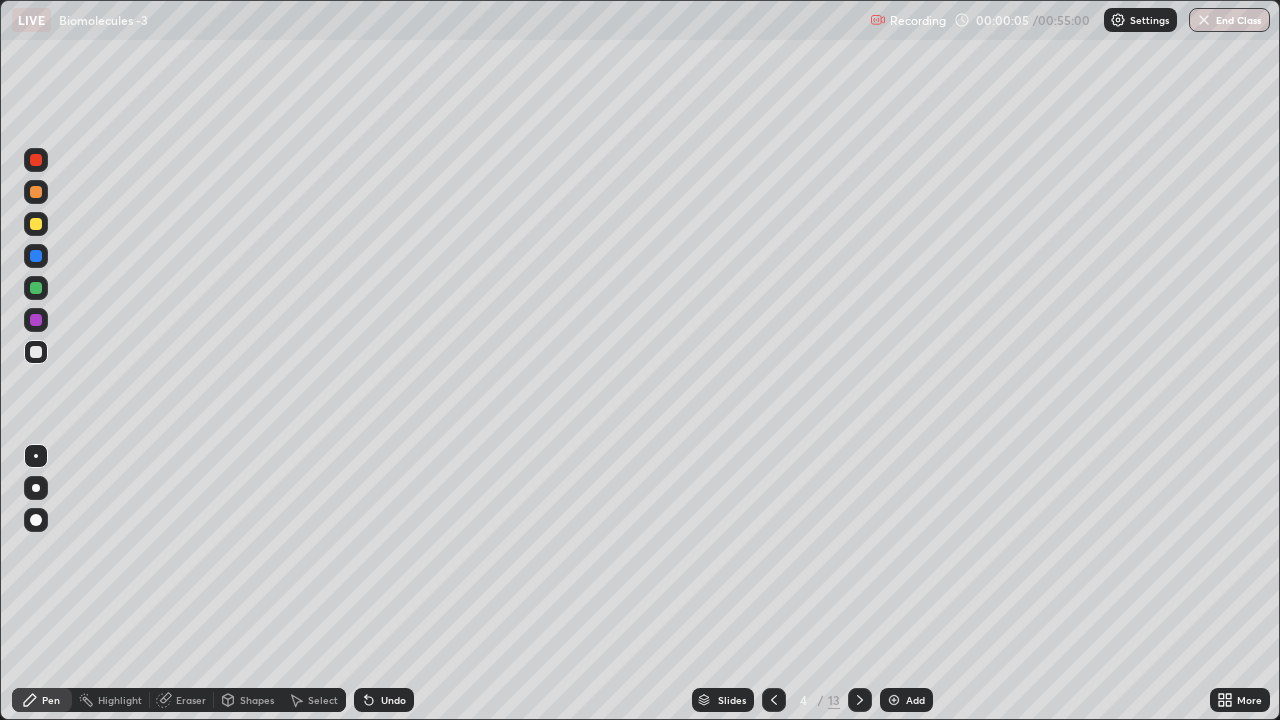 click 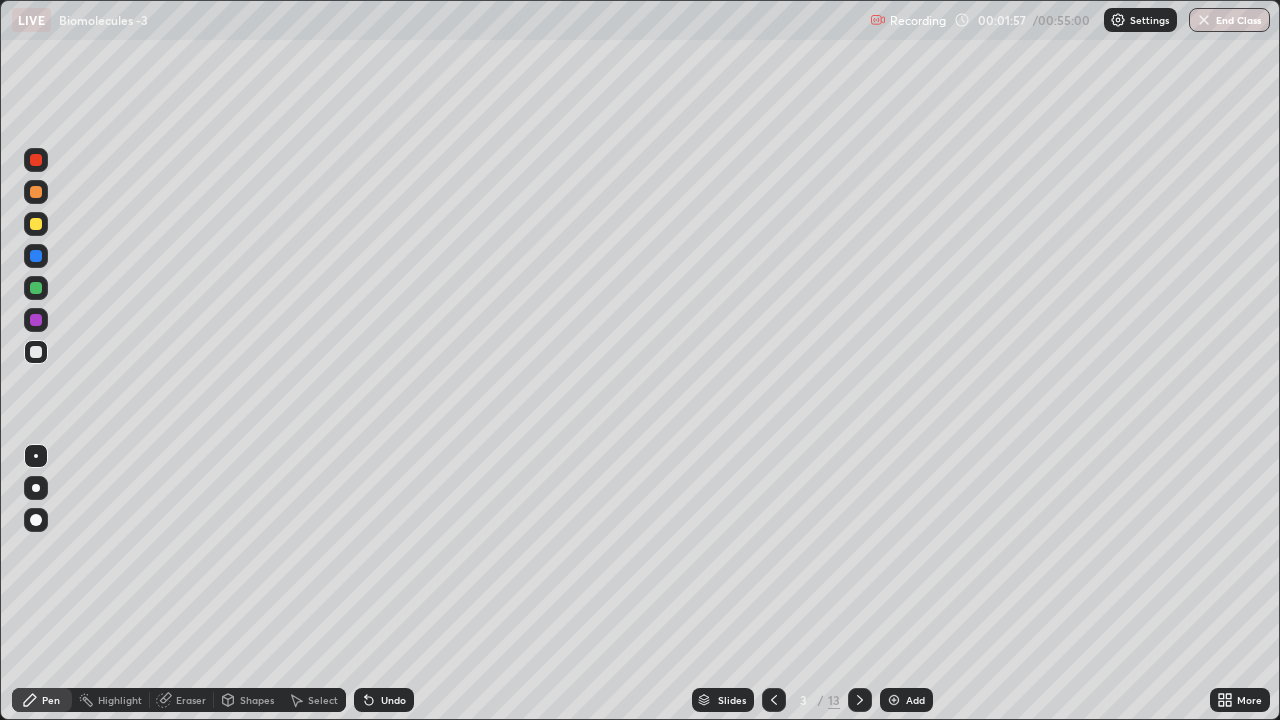 click at bounding box center [36, 224] 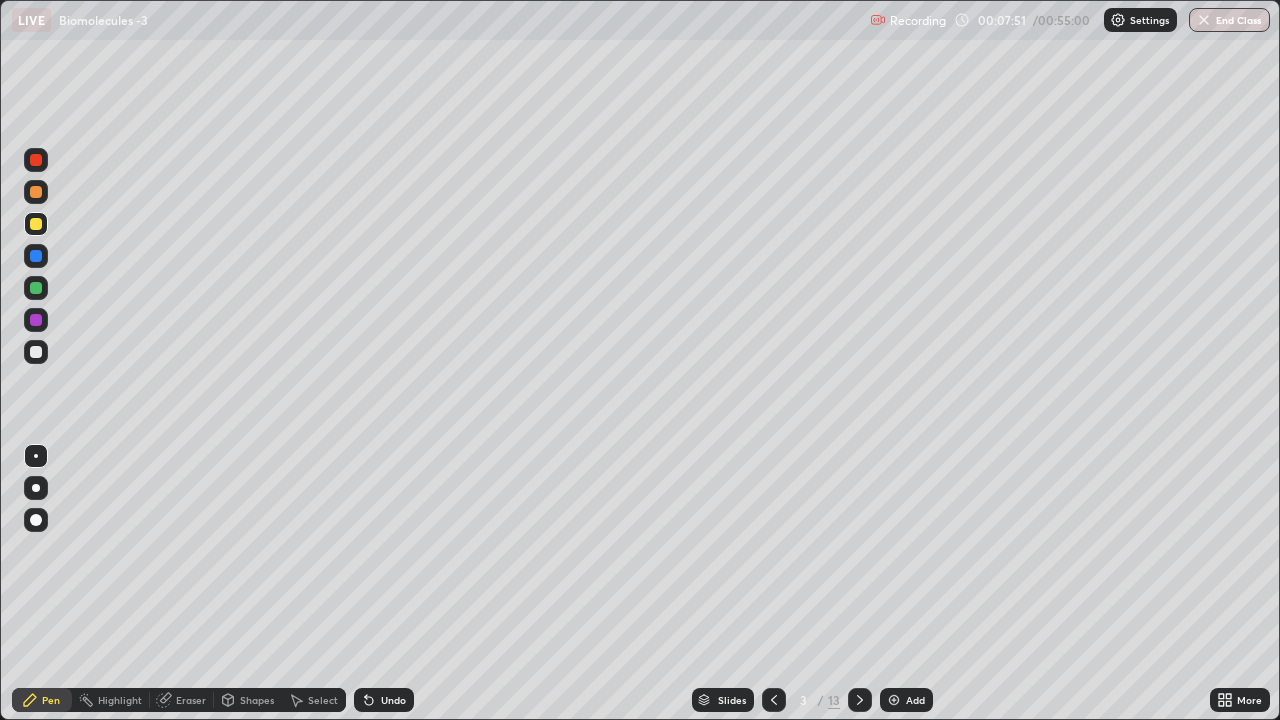 click at bounding box center (36, 224) 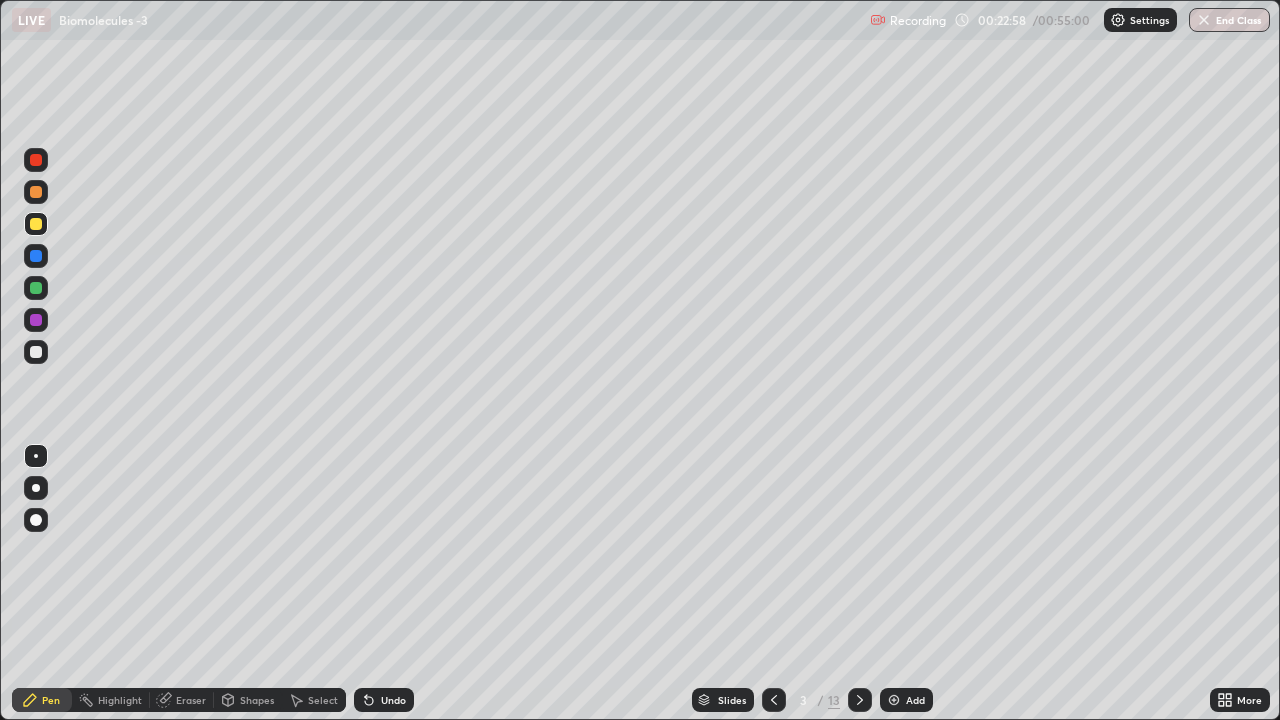 click 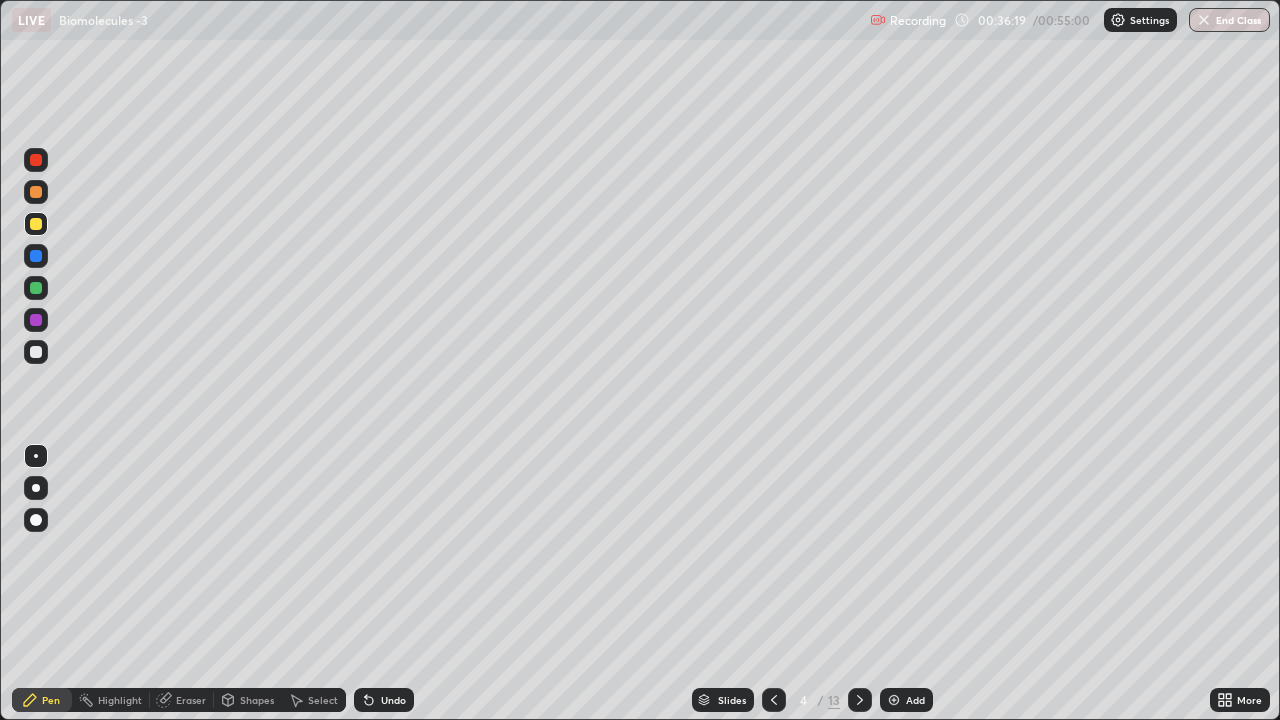 click 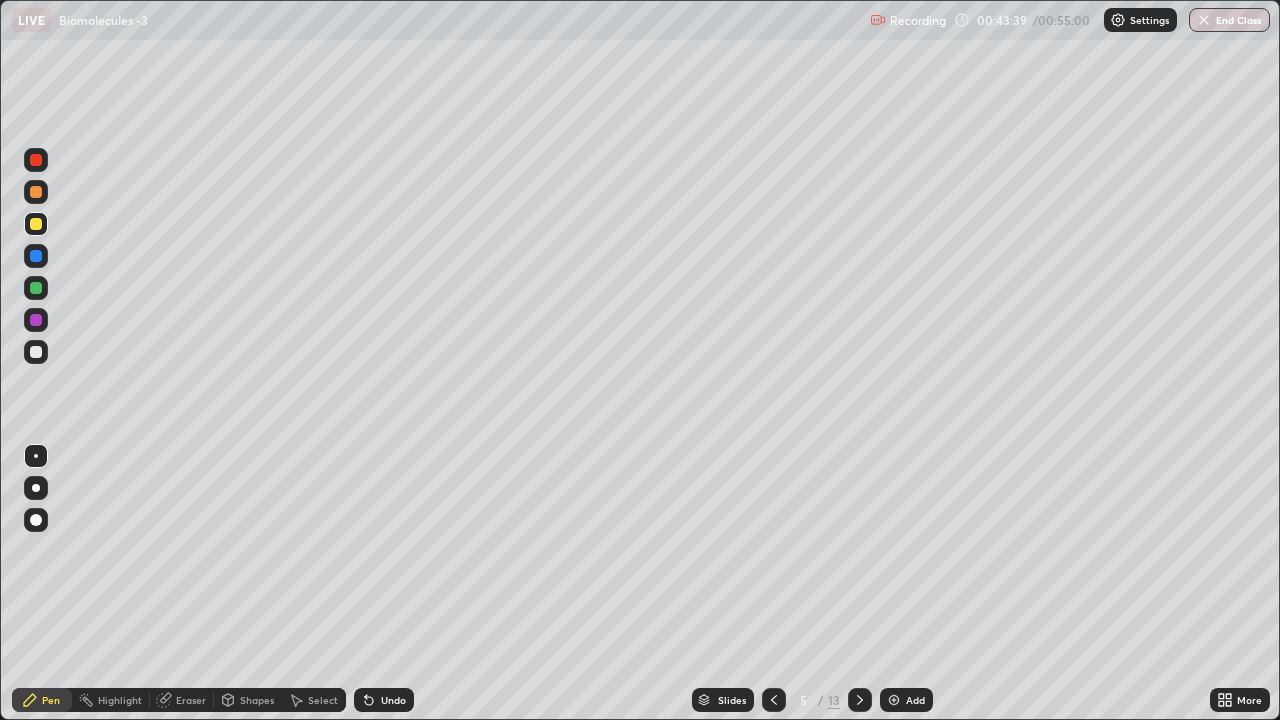 click at bounding box center [860, 700] 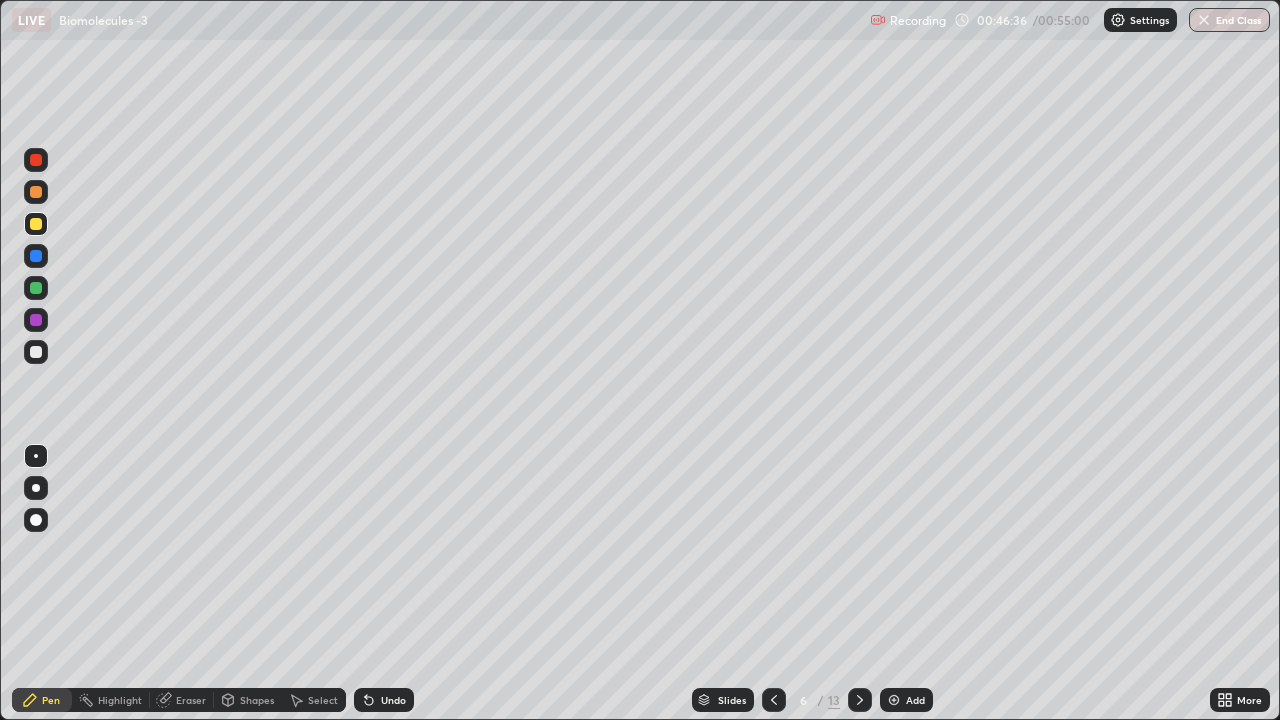 click on "Eraser" at bounding box center (191, 700) 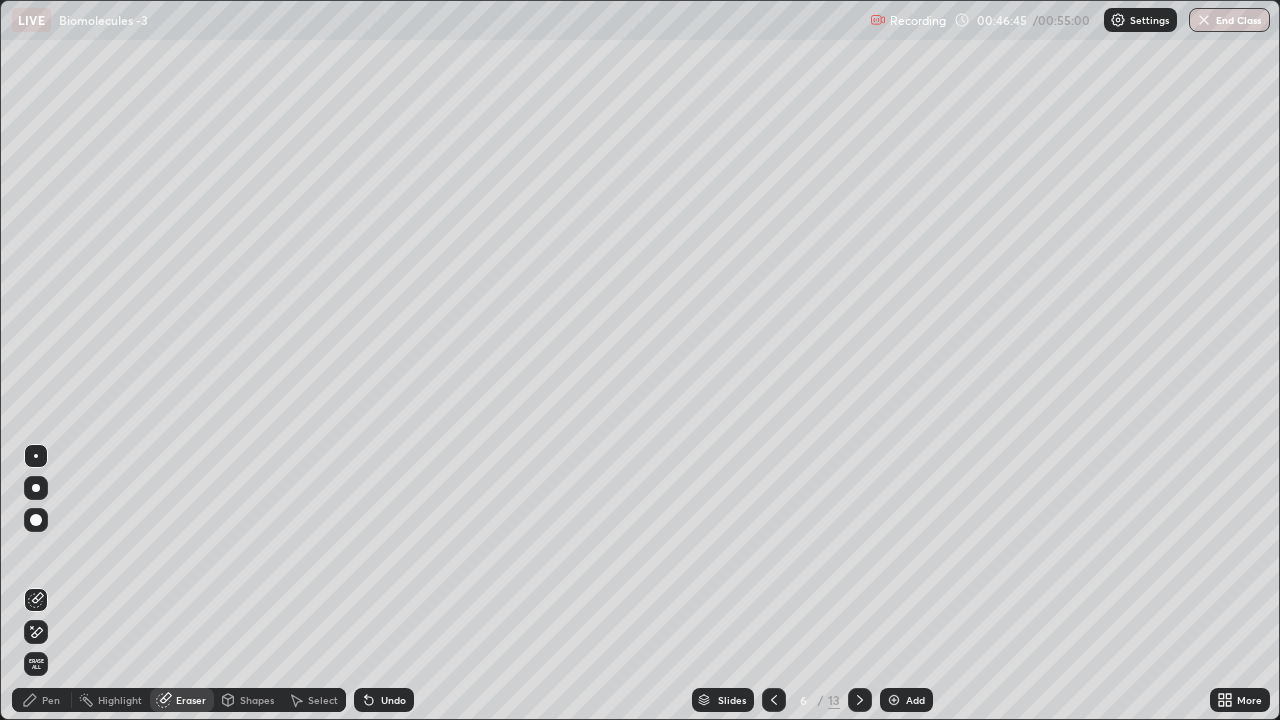 click on "Pen" at bounding box center [42, 700] 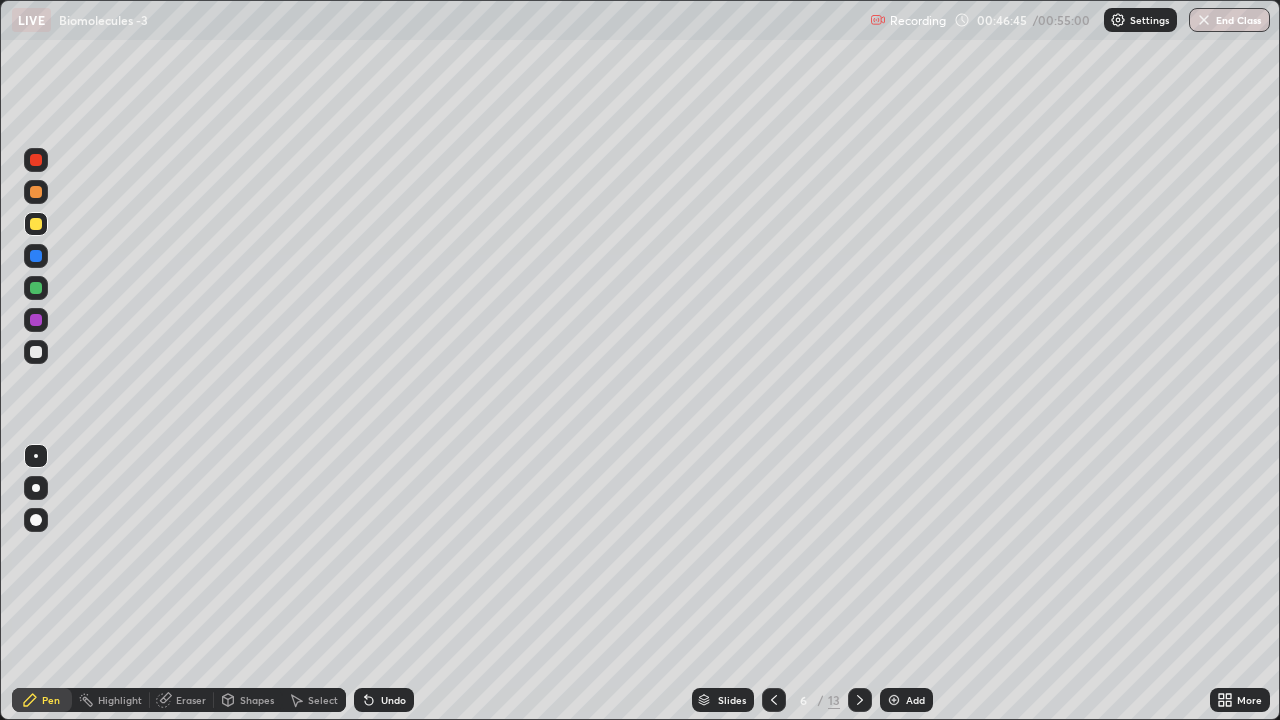 click at bounding box center (36, 288) 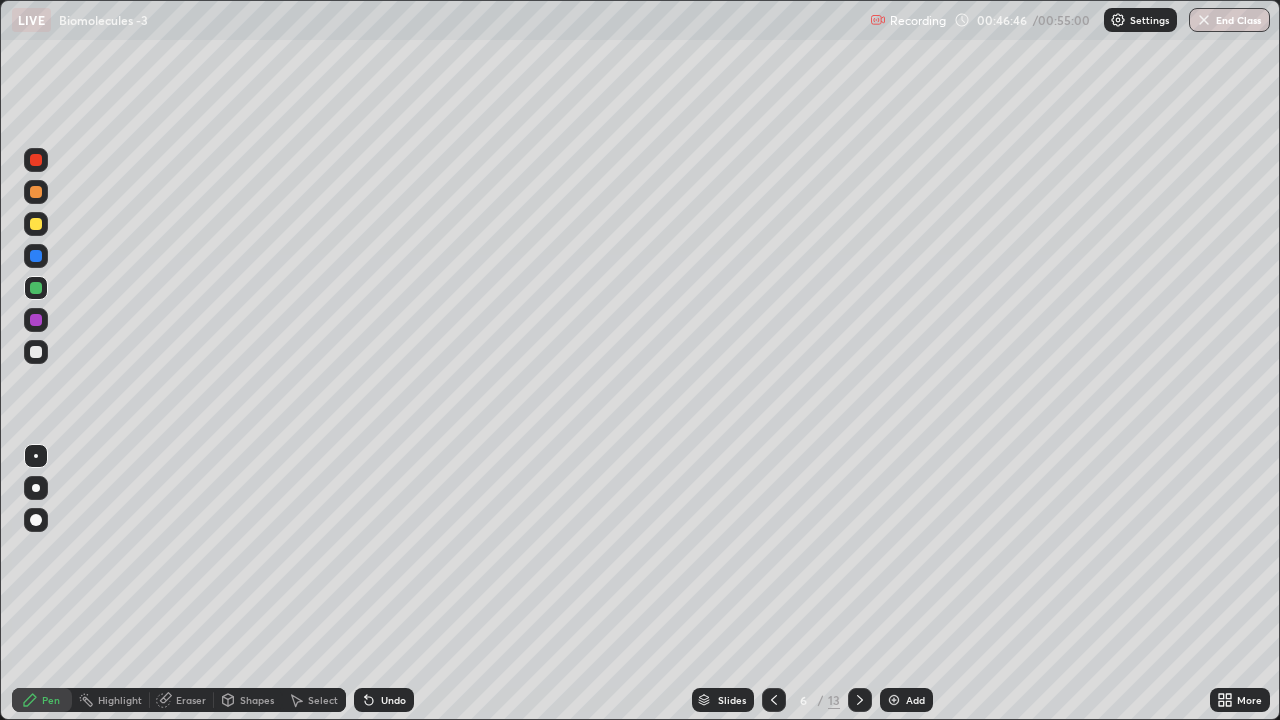 click at bounding box center [36, 488] 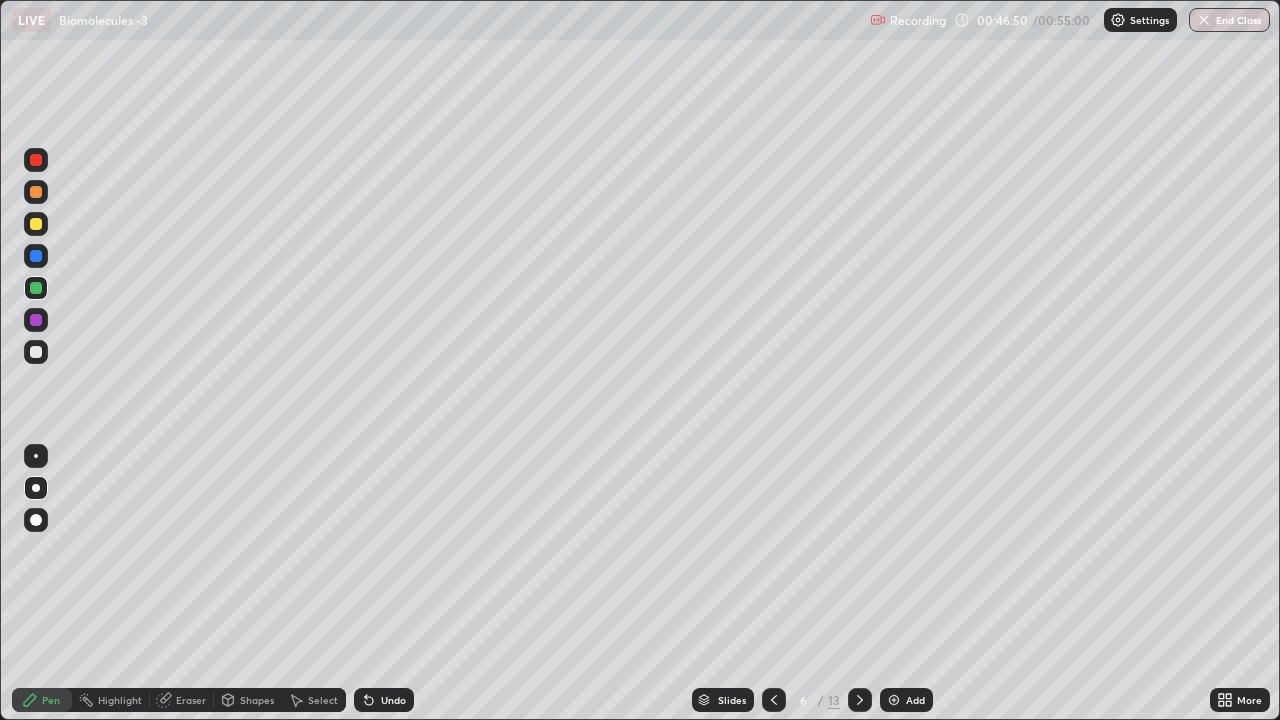 click at bounding box center [36, 456] 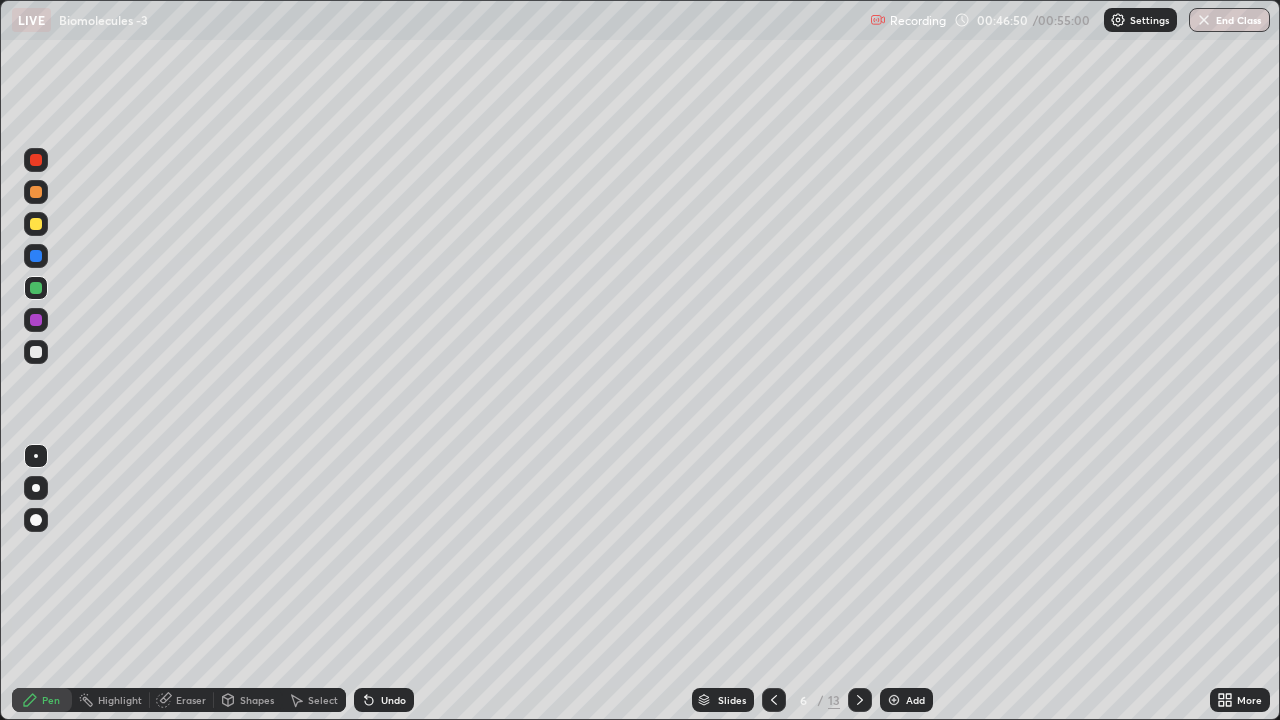 click at bounding box center (36, 256) 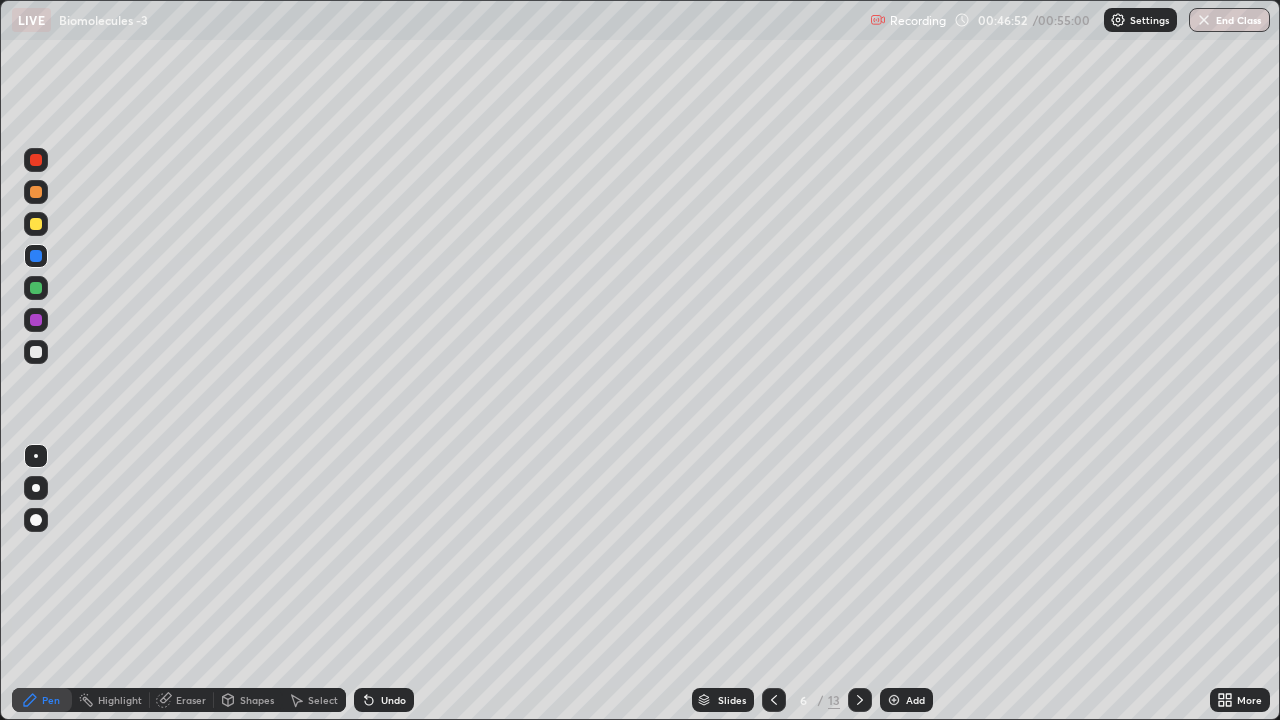 click at bounding box center [36, 224] 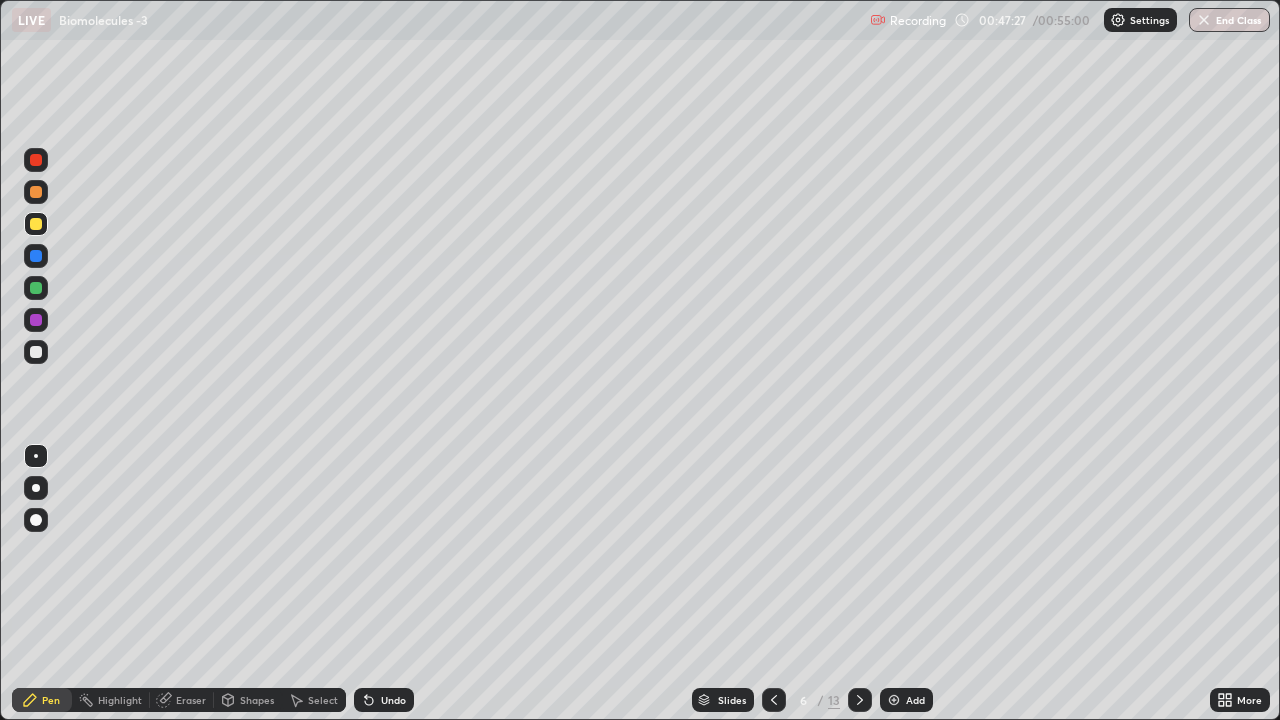 click at bounding box center (36, 288) 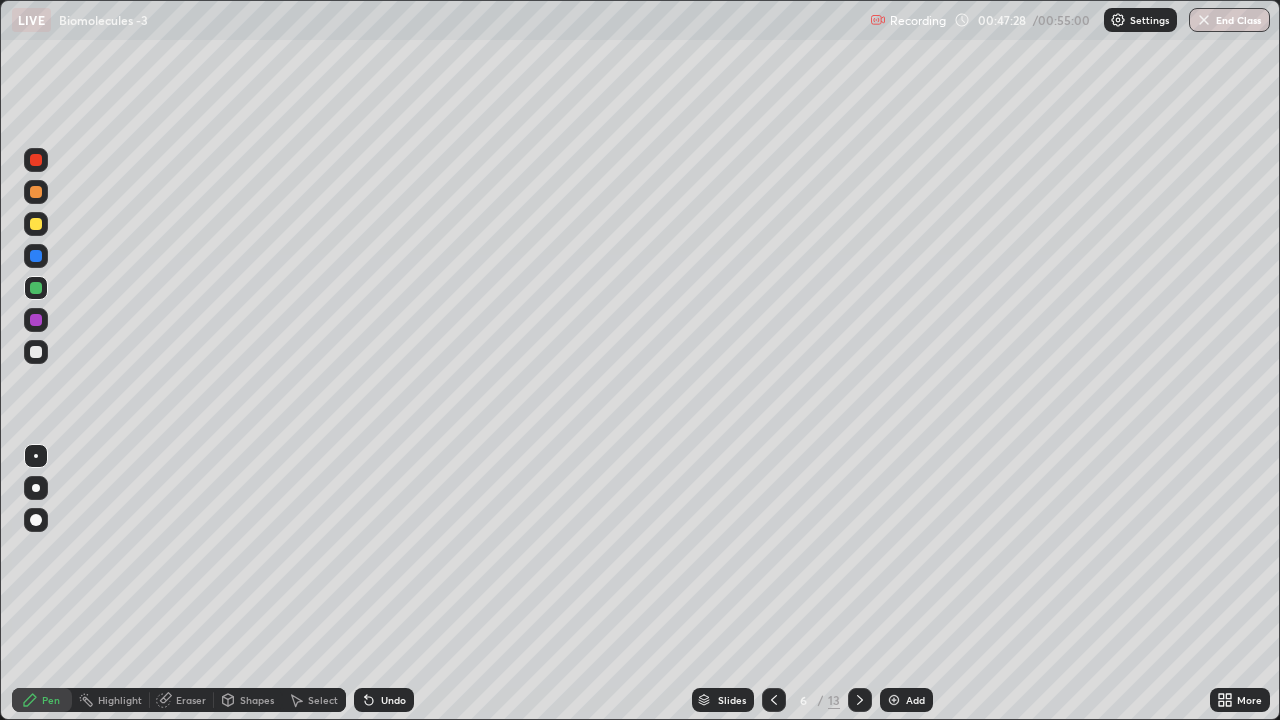 click at bounding box center [36, 488] 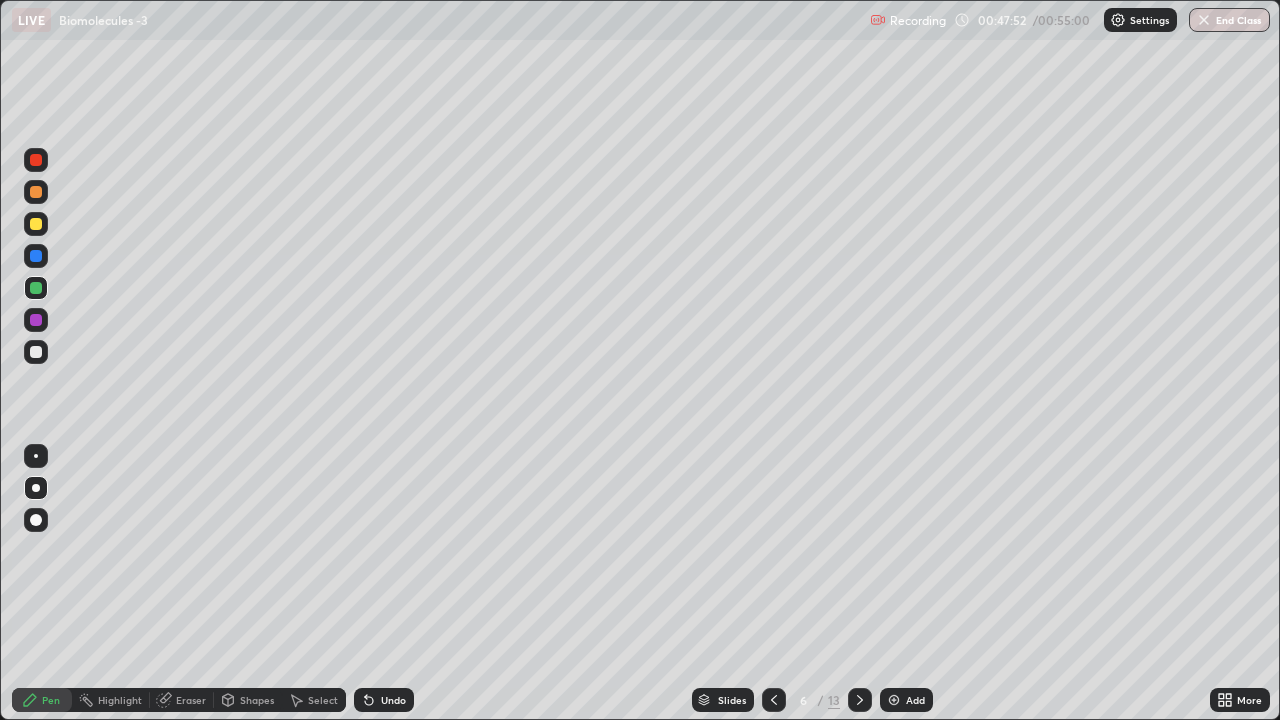 click at bounding box center [36, 224] 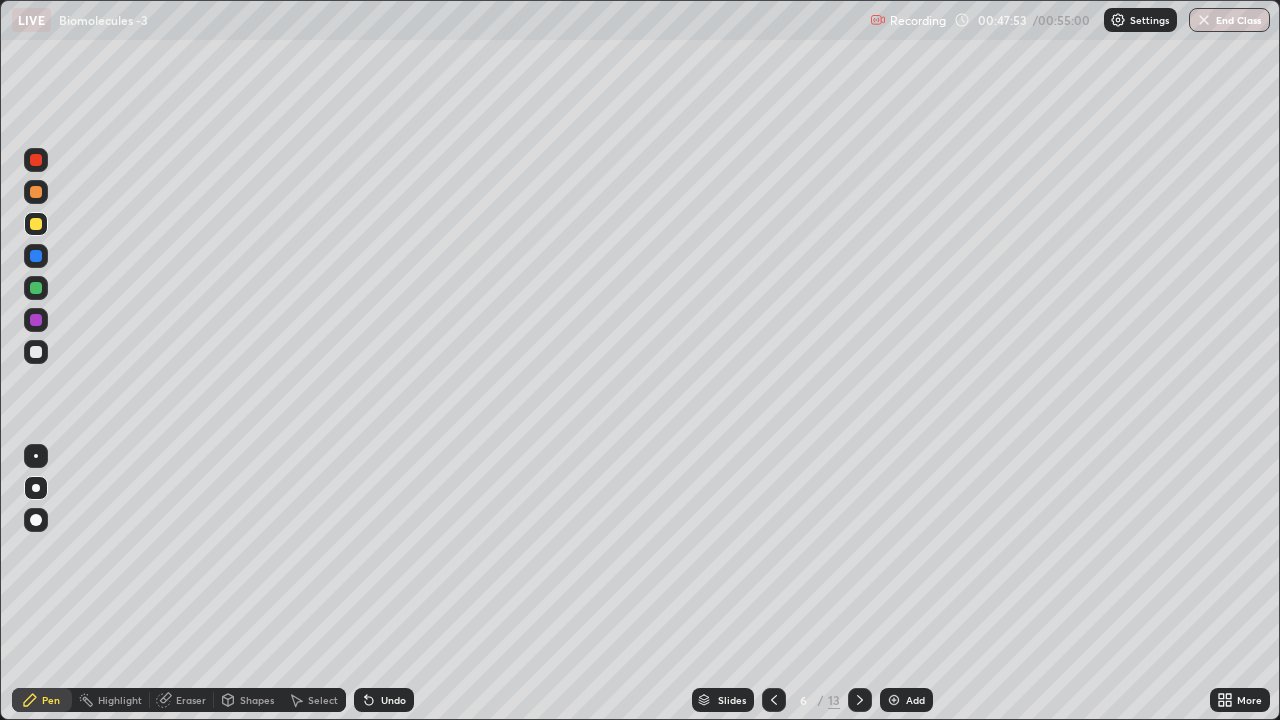 click at bounding box center [36, 456] 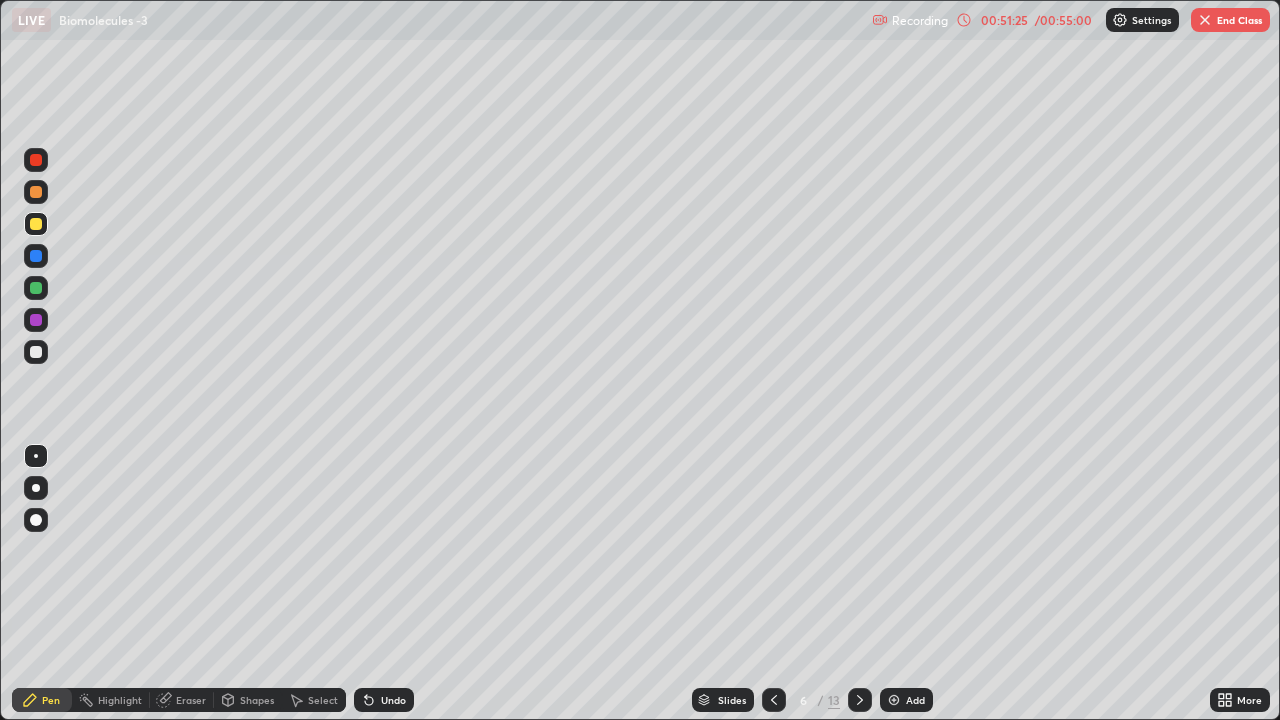 click 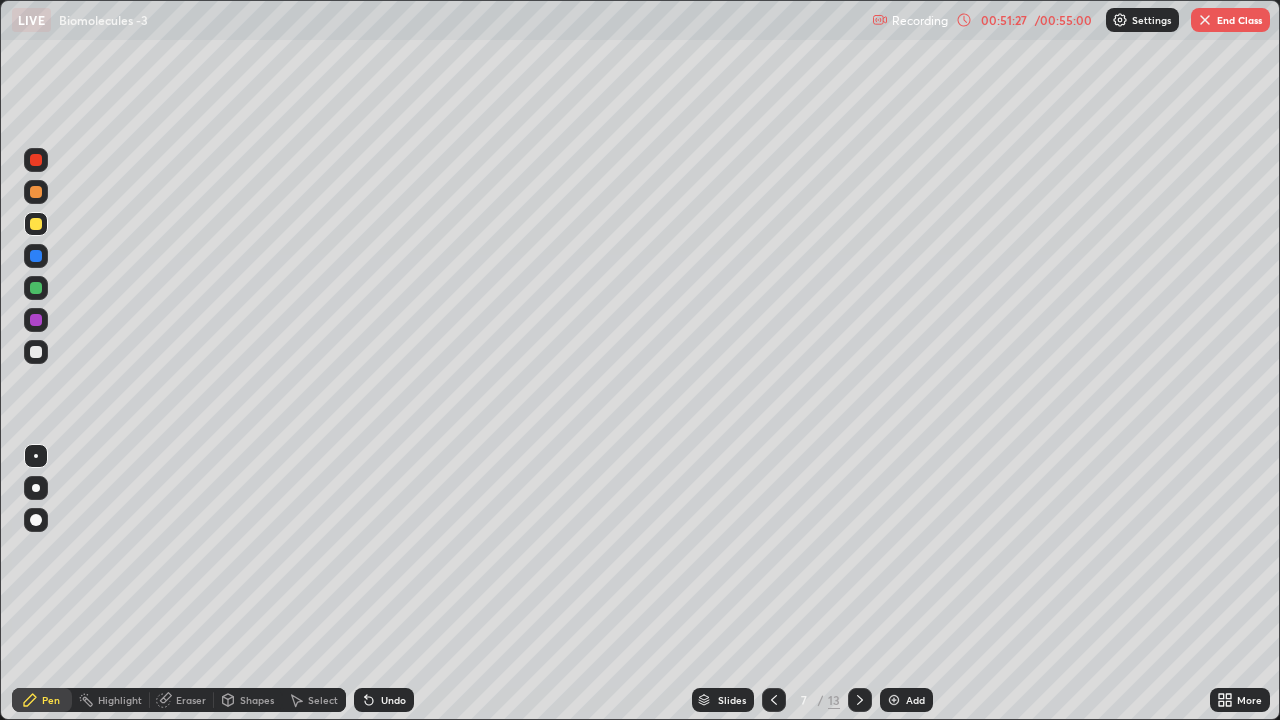 click at bounding box center (36, 224) 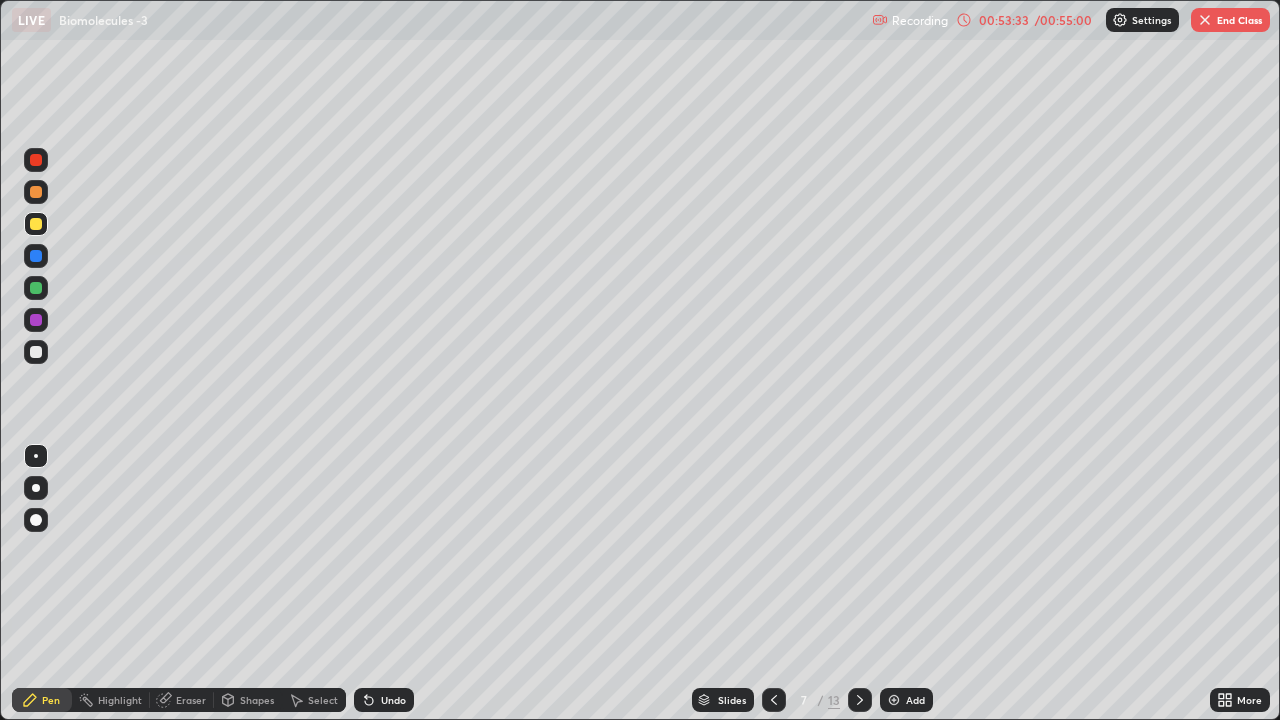 click at bounding box center [1205, 20] 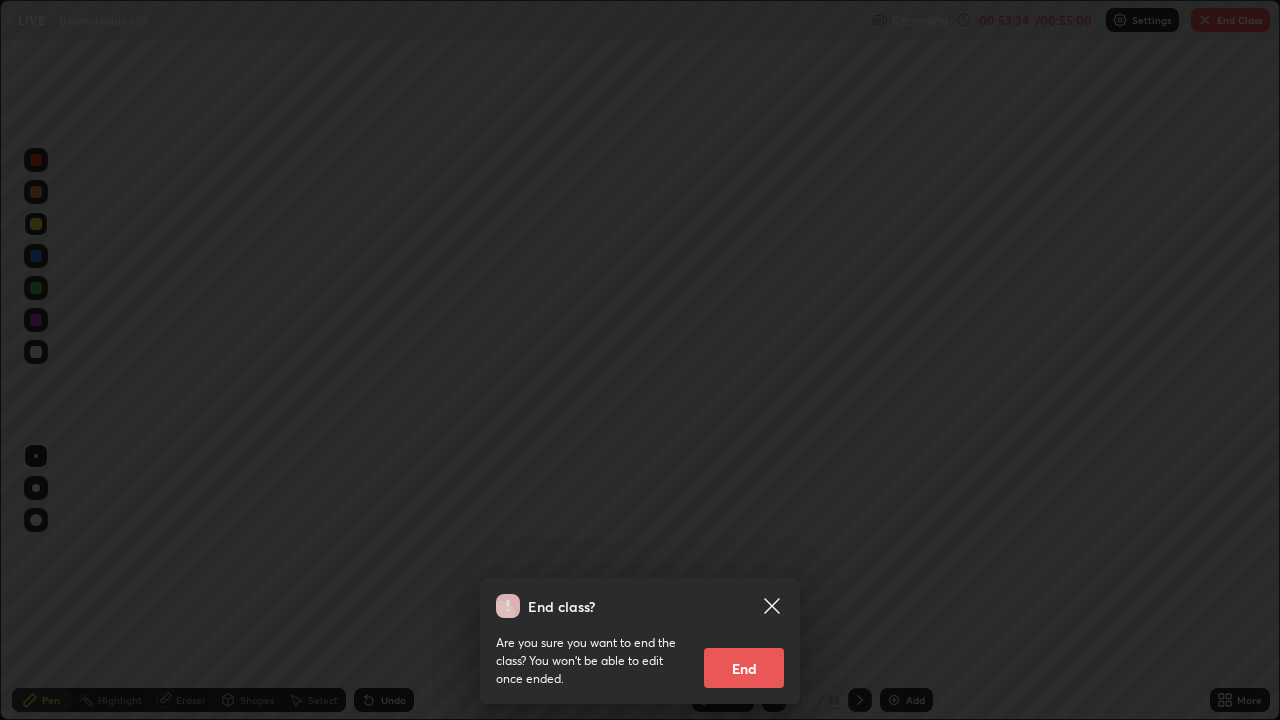 click on "End" at bounding box center (744, 668) 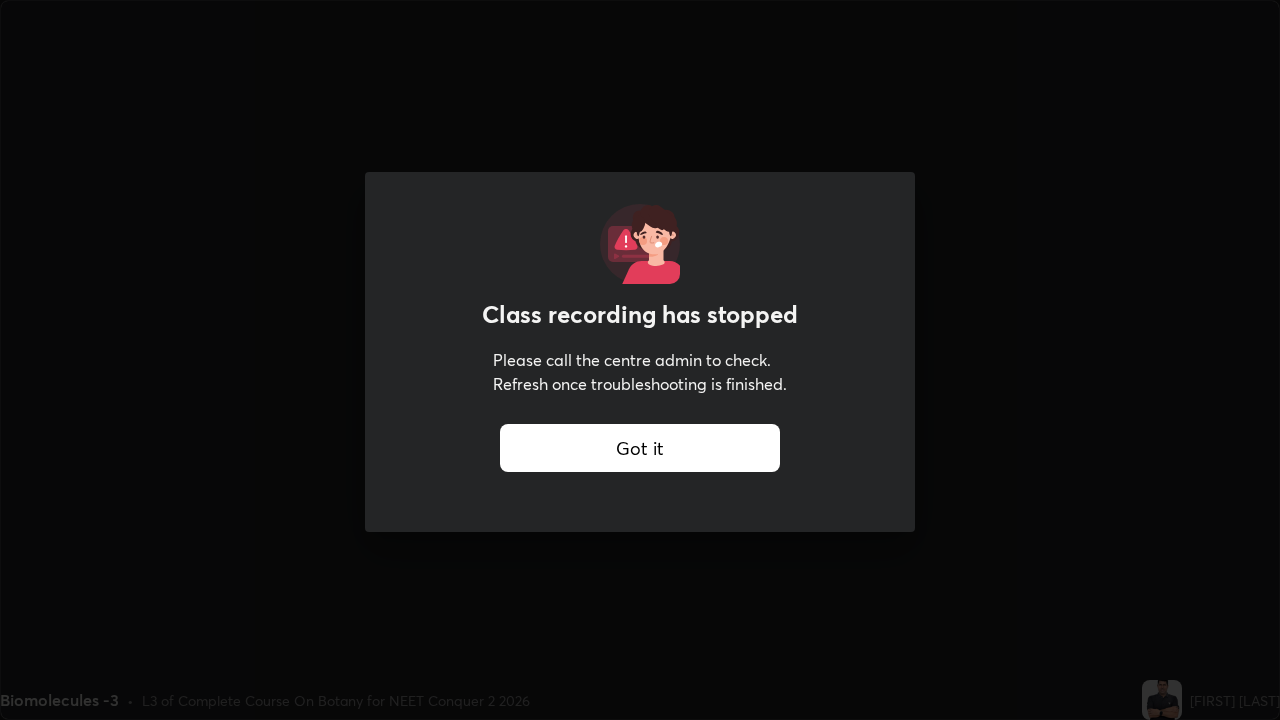 click on "Got it" at bounding box center (640, 448) 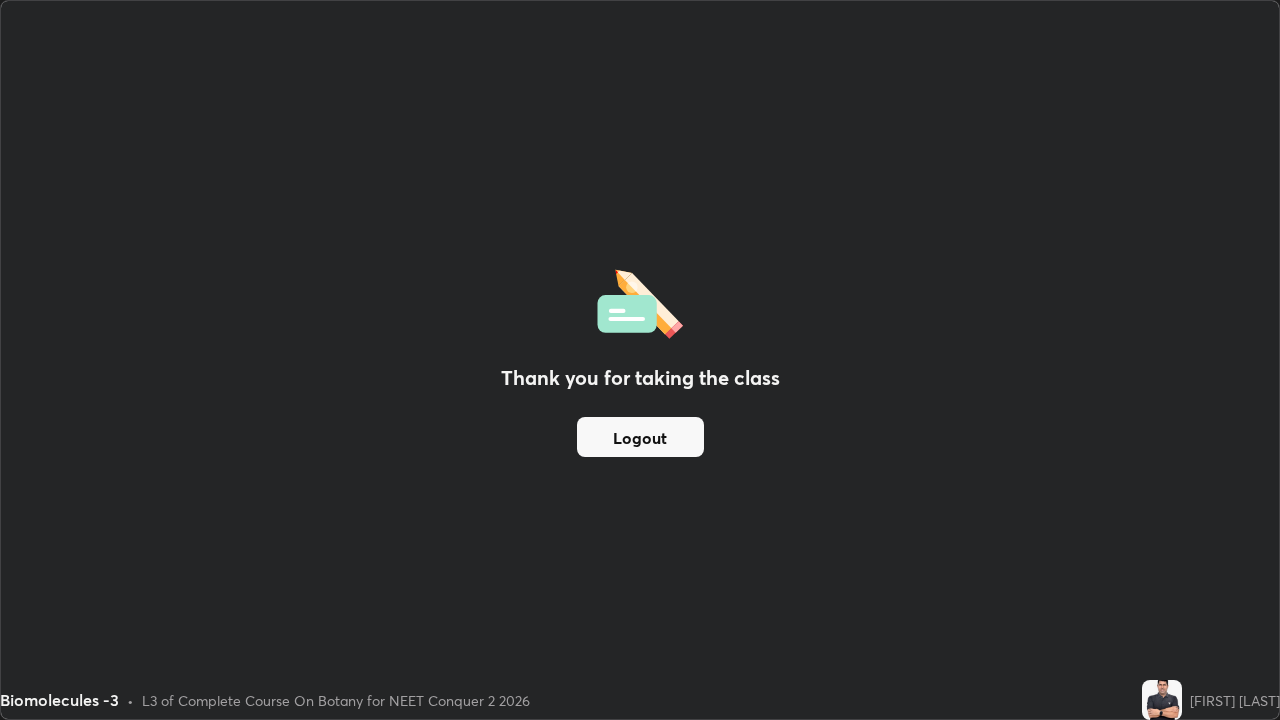 click on "Logout" at bounding box center [640, 437] 